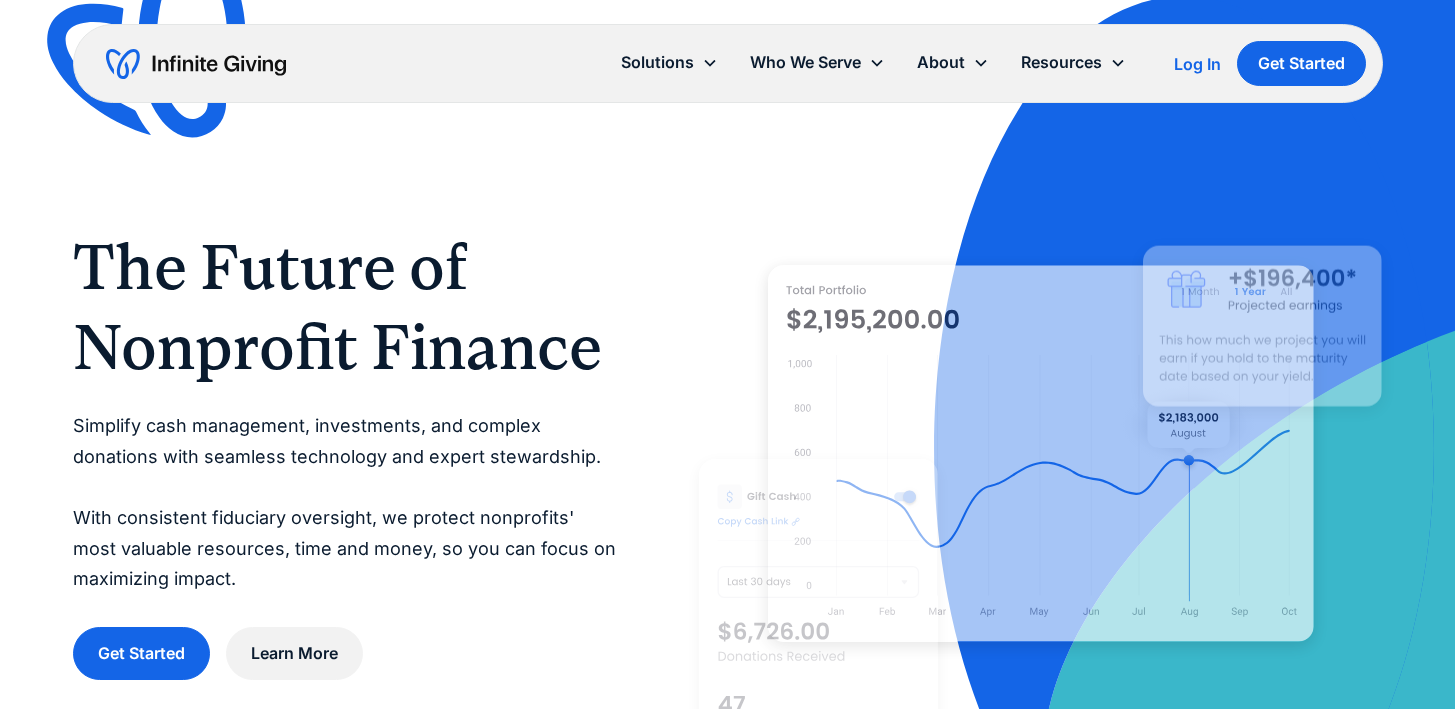scroll, scrollTop: 0, scrollLeft: 0, axis: both 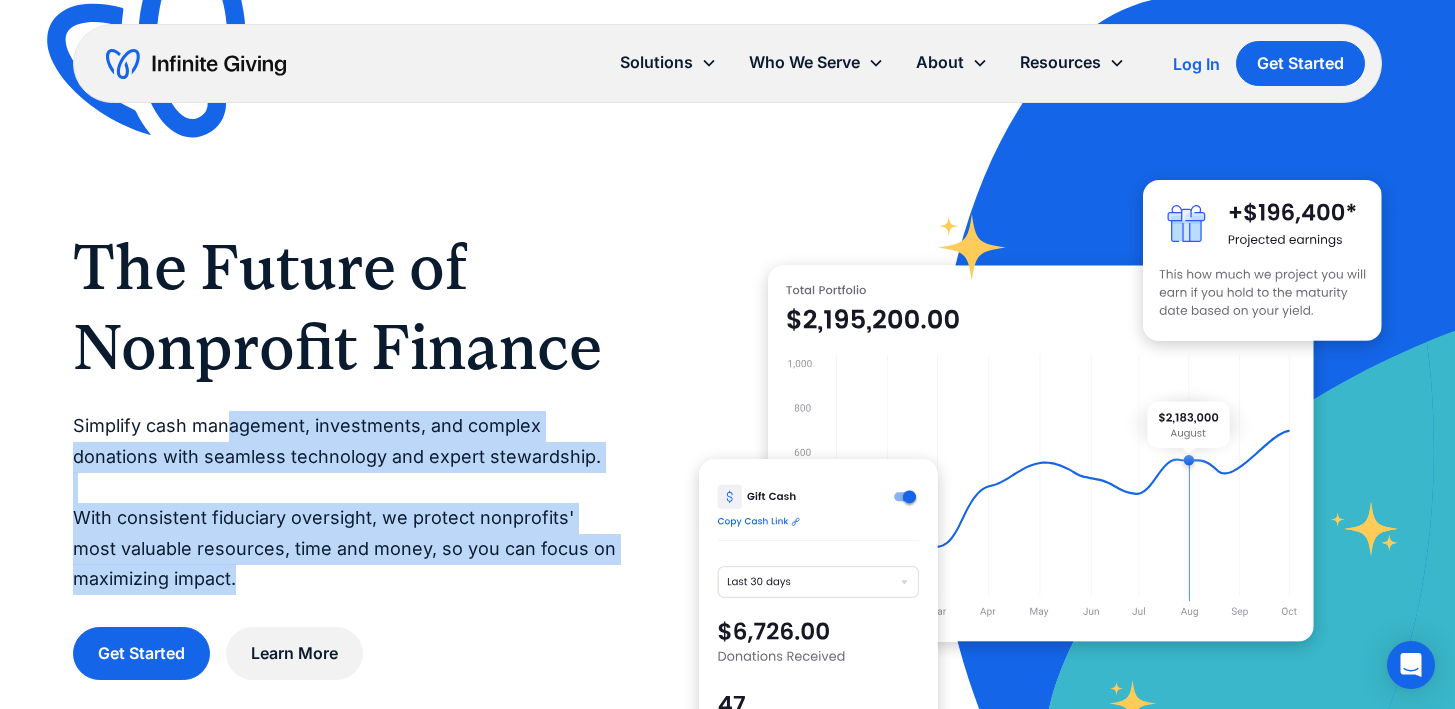drag, startPoint x: 226, startPoint y: 420, endPoint x: 304, endPoint y: 581, distance: 178.89941 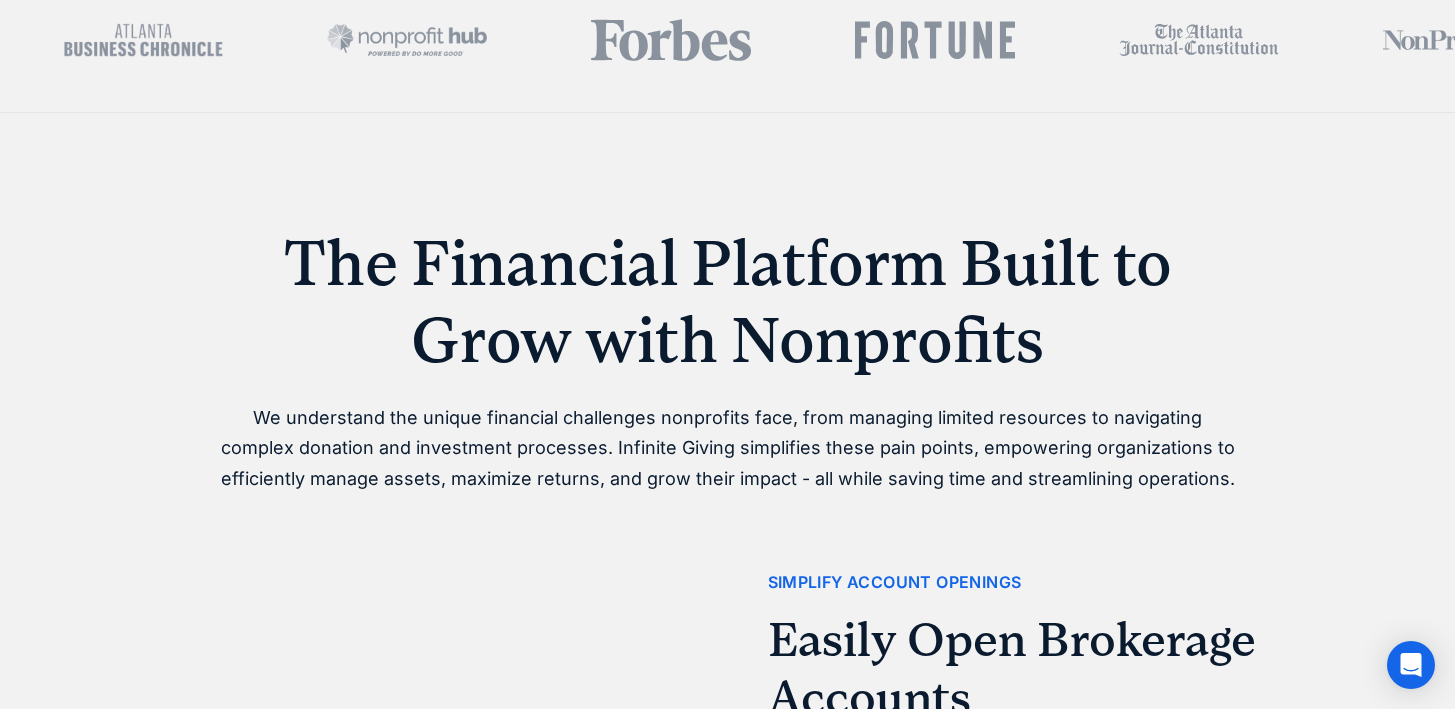 scroll, scrollTop: 982, scrollLeft: 0, axis: vertical 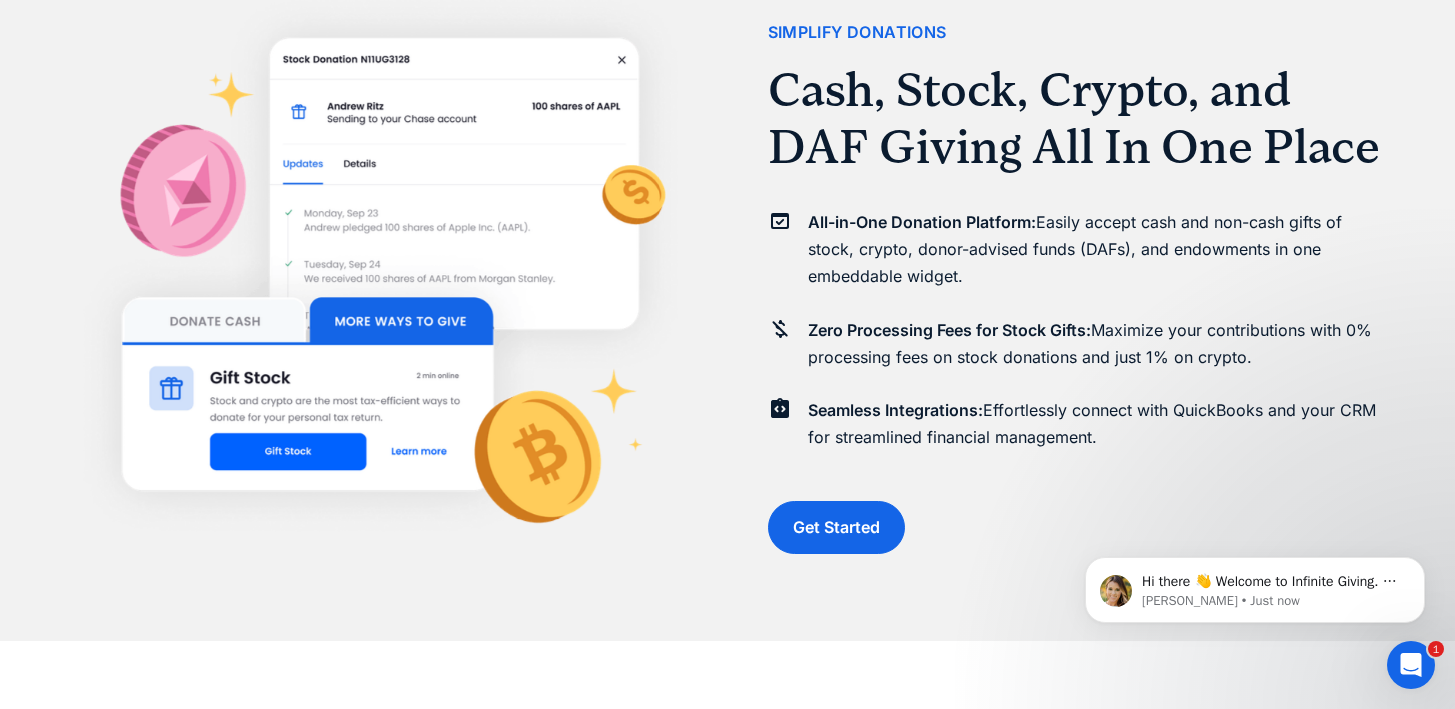 drag, startPoint x: 1015, startPoint y: 217, endPoint x: 1059, endPoint y: 455, distance: 242.03305 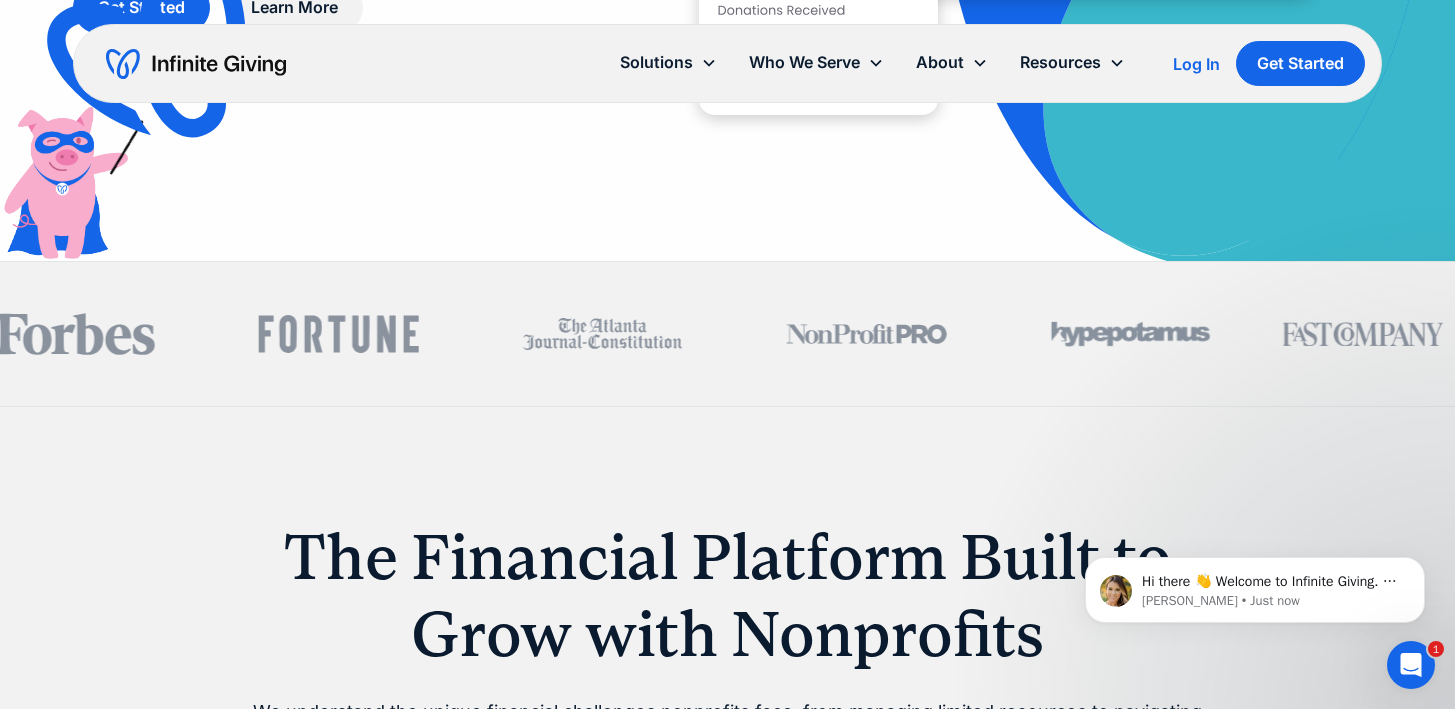 scroll, scrollTop: 0, scrollLeft: 0, axis: both 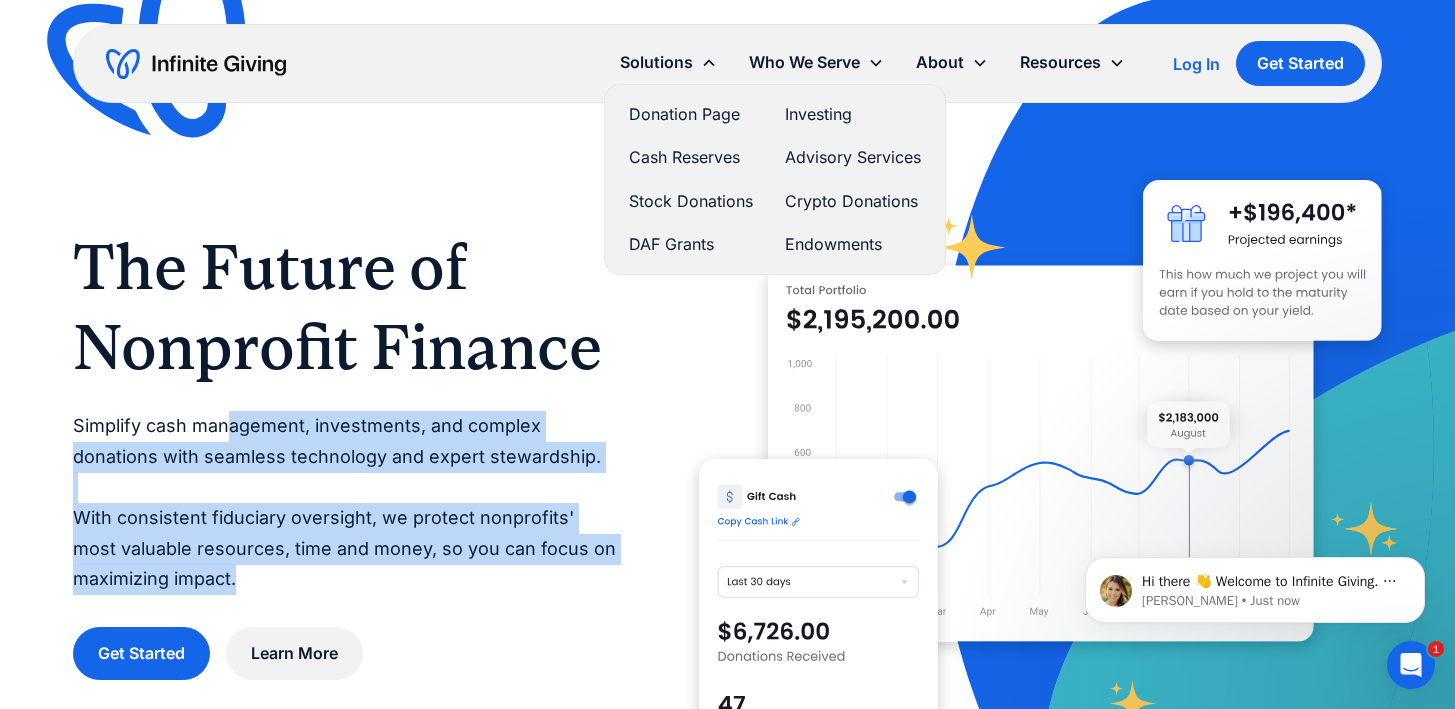 click on "DAF Grants" at bounding box center (691, 244) 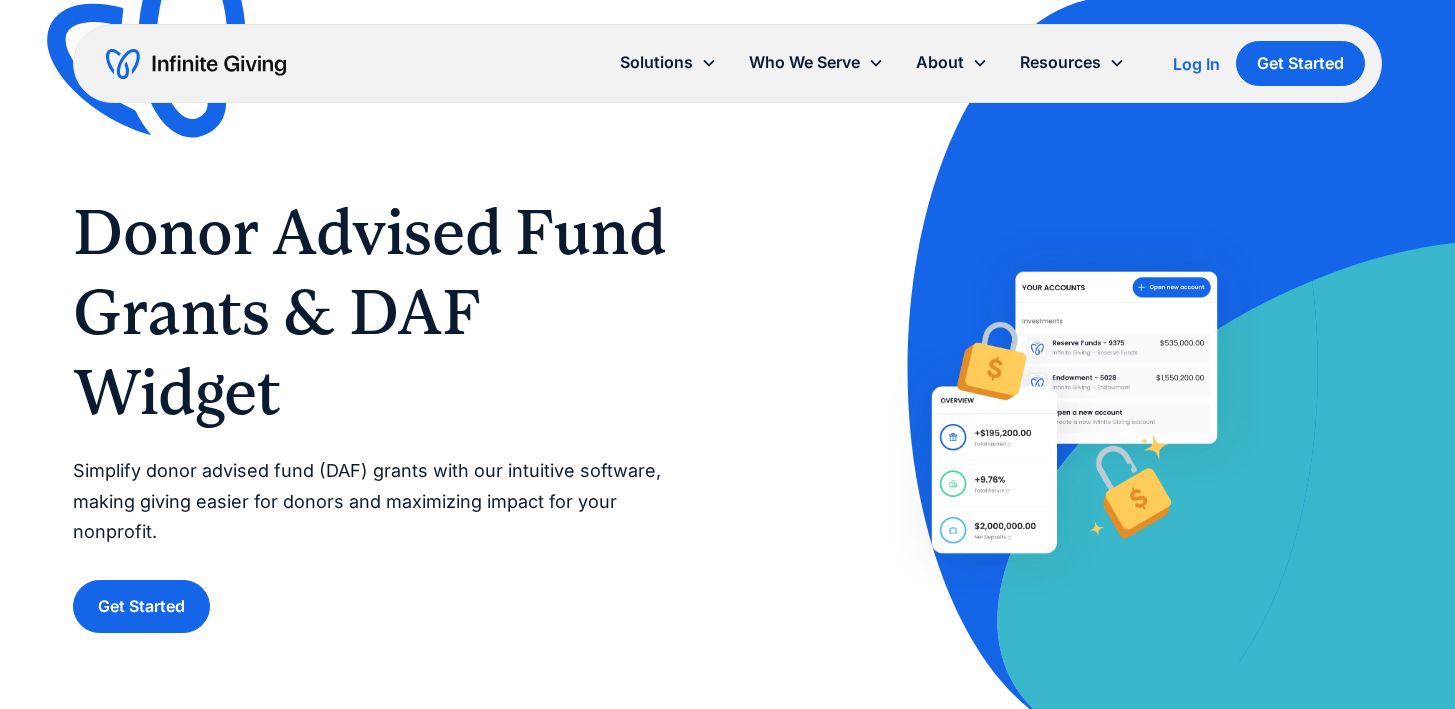 scroll, scrollTop: 0, scrollLeft: 0, axis: both 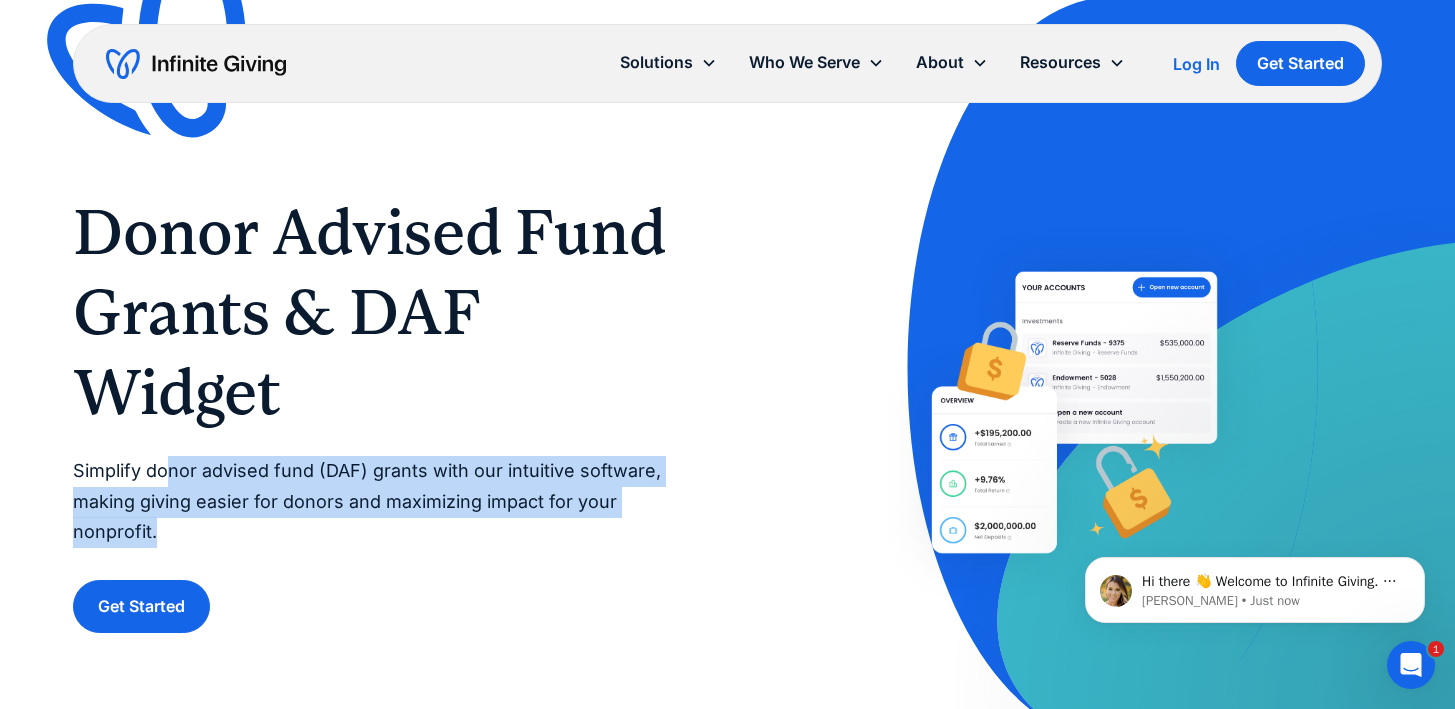 drag, startPoint x: 171, startPoint y: 466, endPoint x: 249, endPoint y: 531, distance: 101.53325 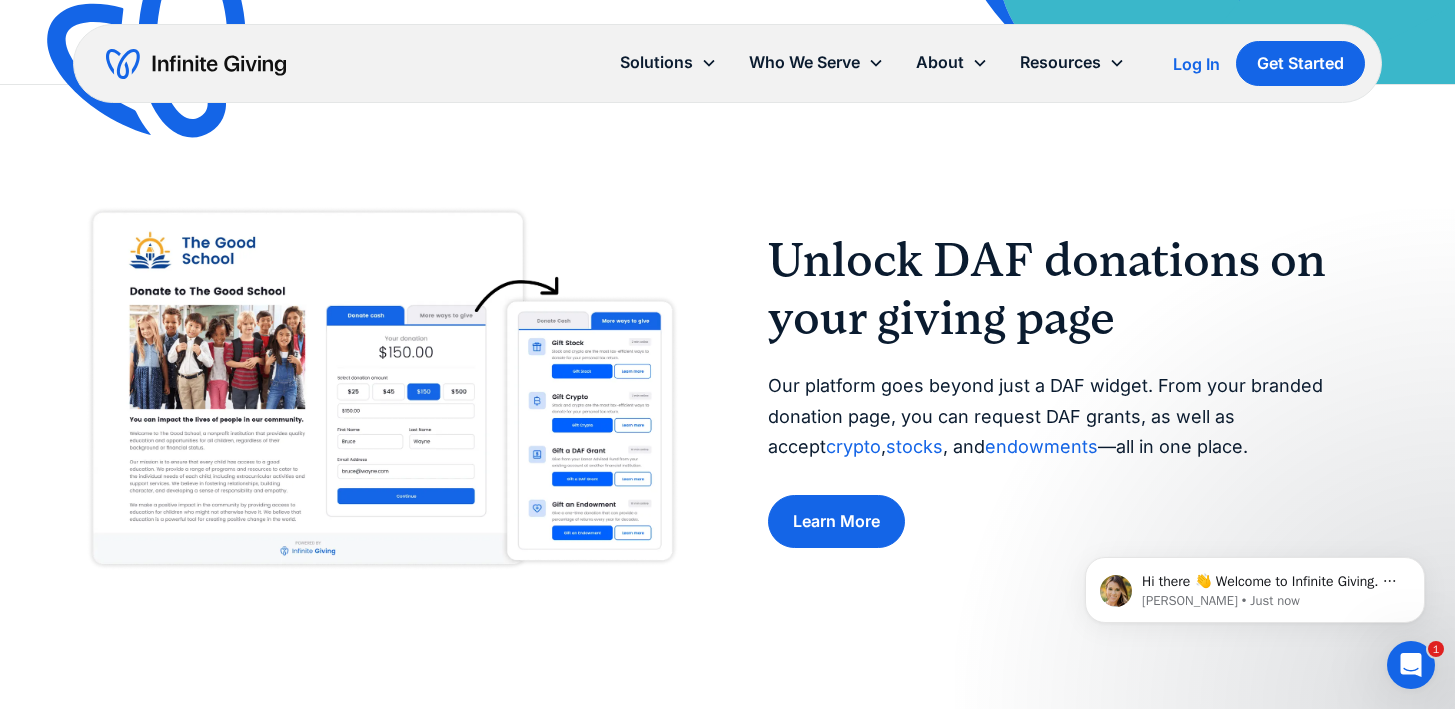 scroll, scrollTop: 664, scrollLeft: 0, axis: vertical 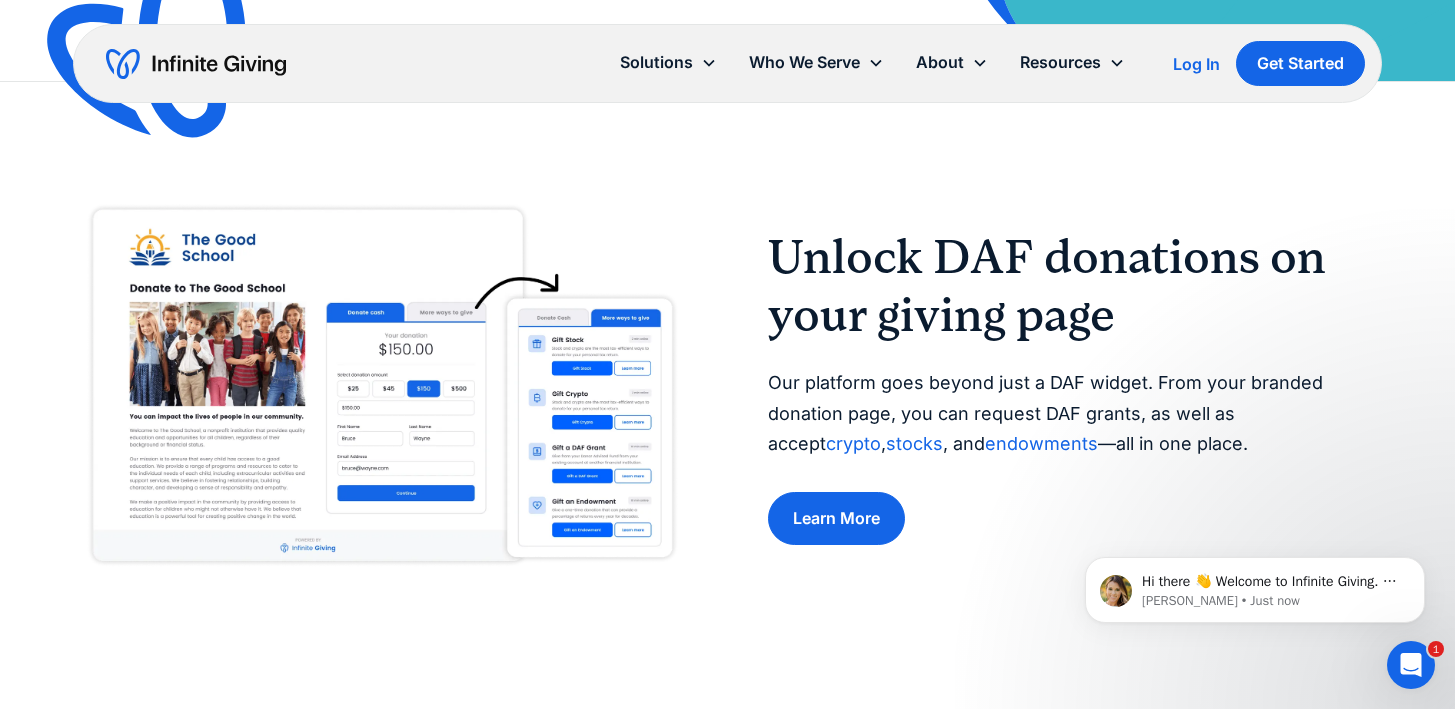 click at bounding box center (380, 387) 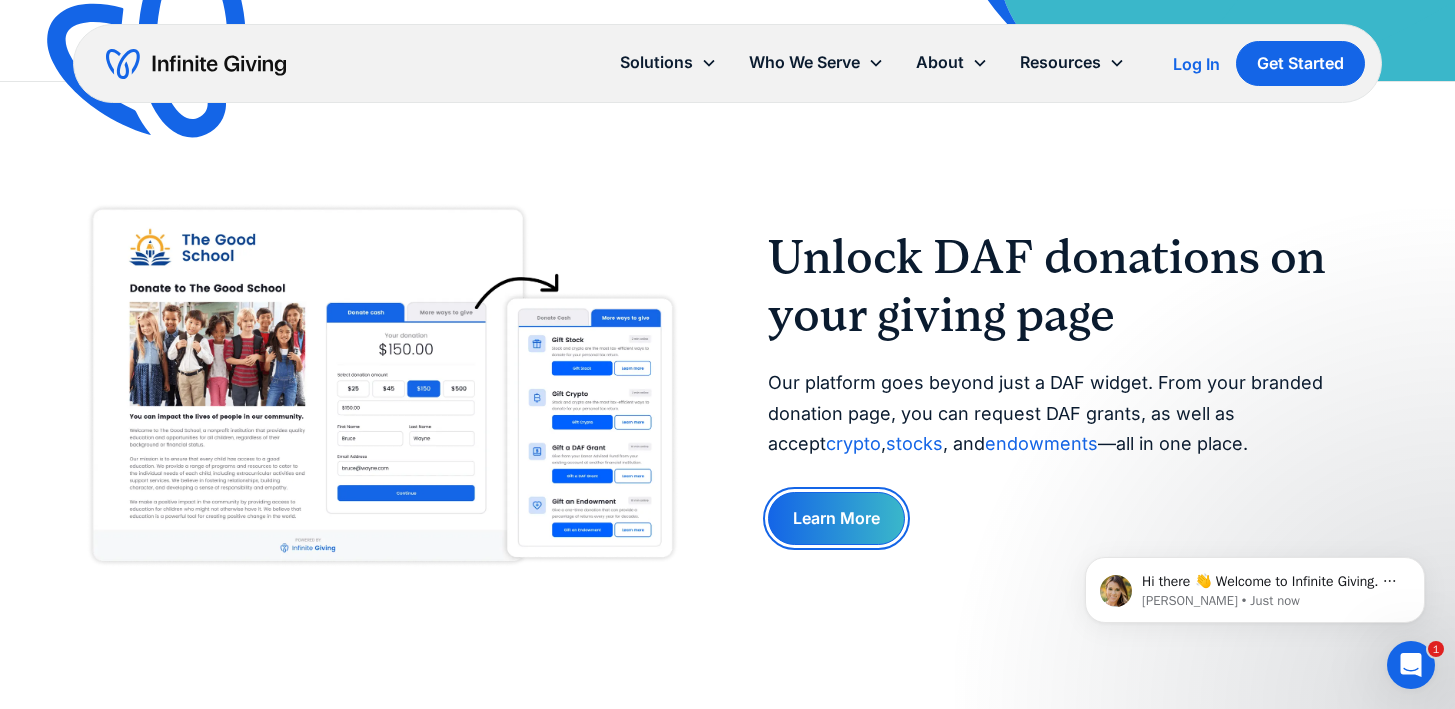 click on "Learn More" at bounding box center (836, 518) 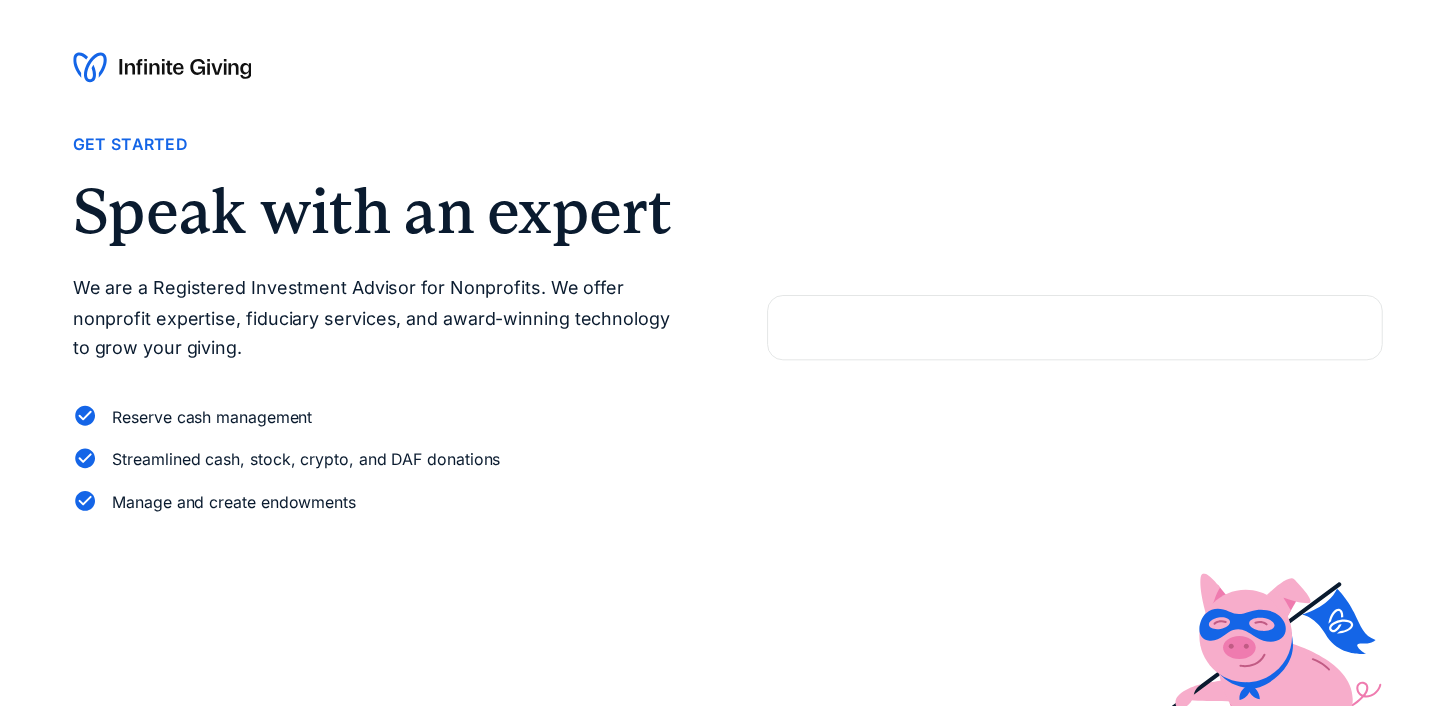 scroll, scrollTop: 0, scrollLeft: 0, axis: both 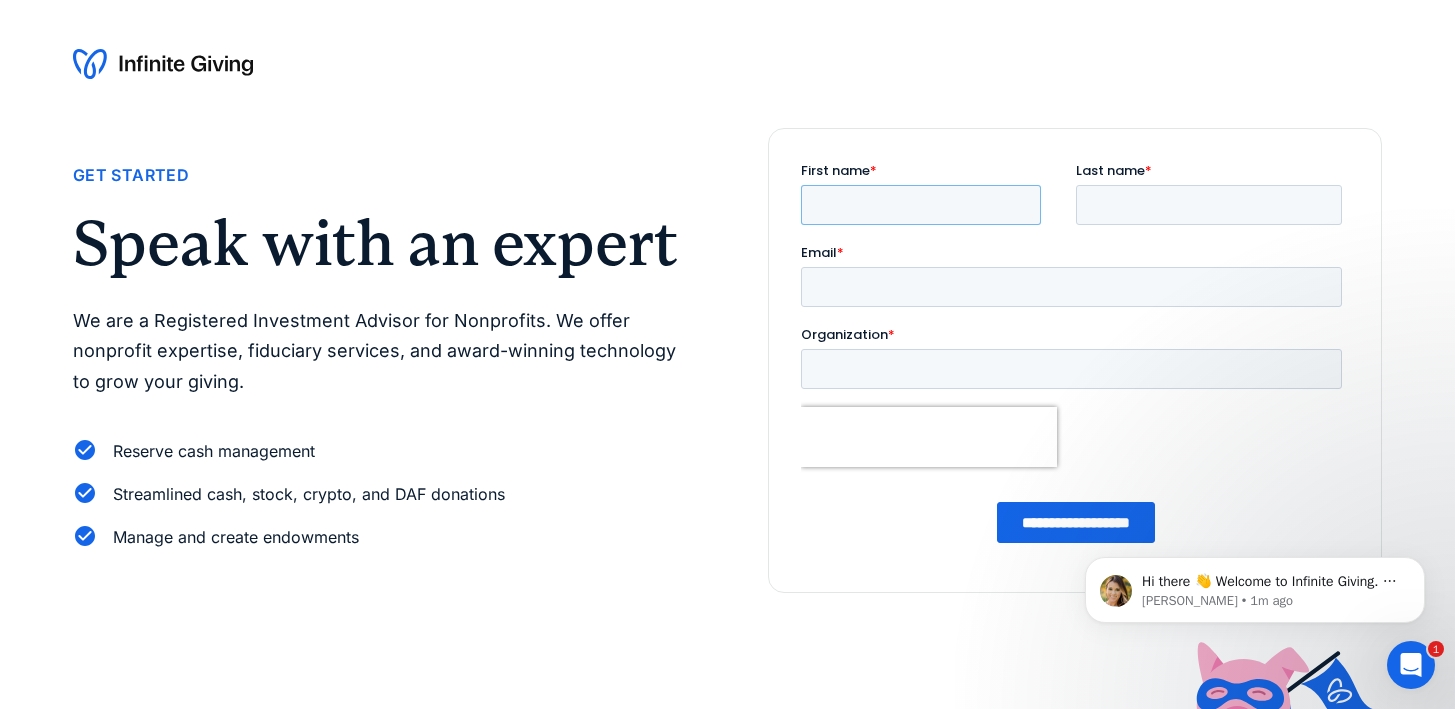 click on "First name *" at bounding box center [920, 205] 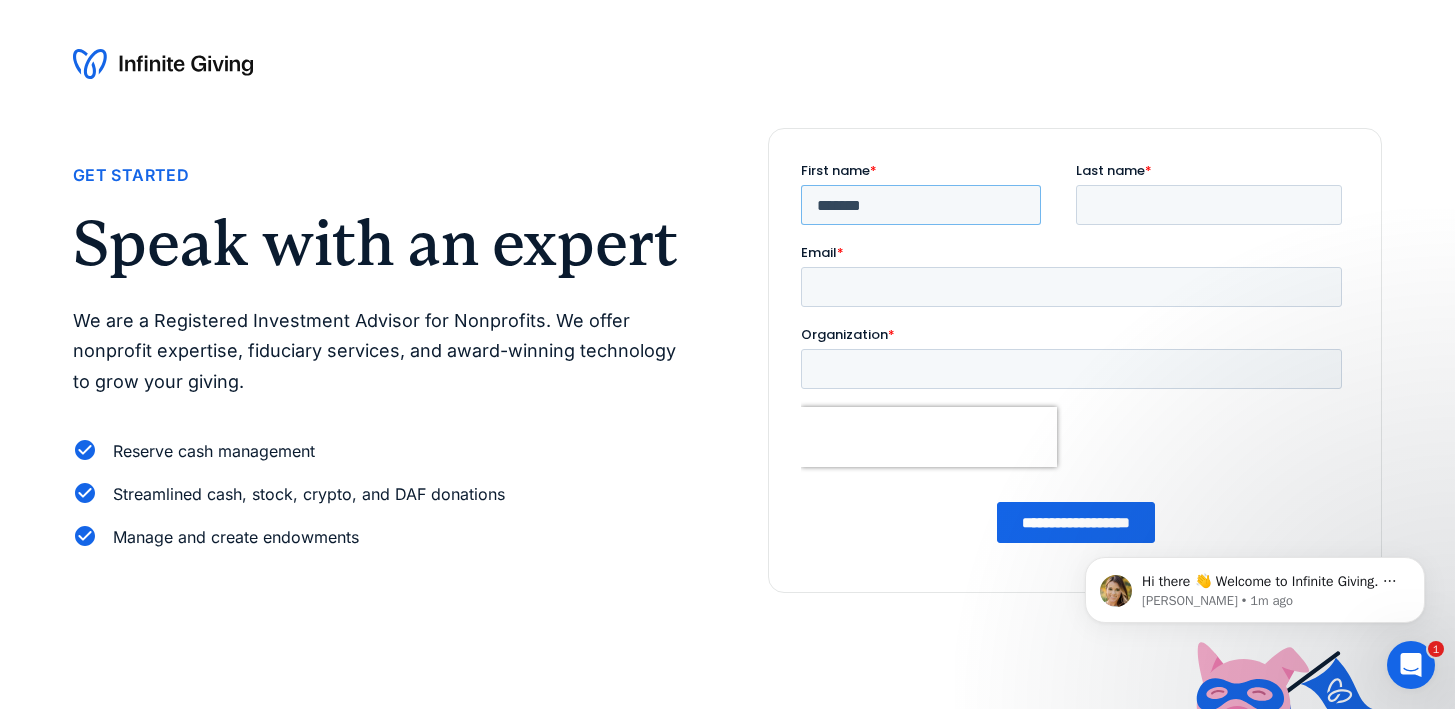 type on "*******" 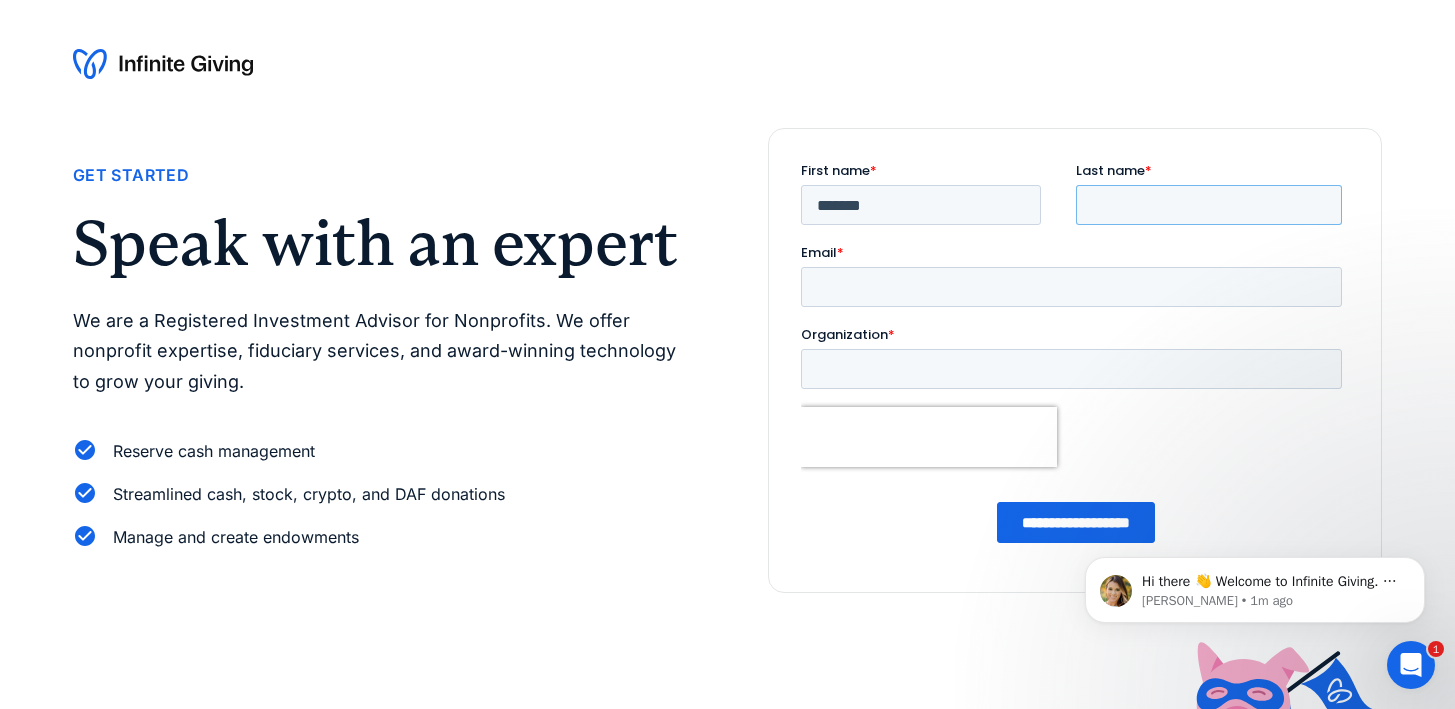 click on "Last name *" at bounding box center (1208, 205) 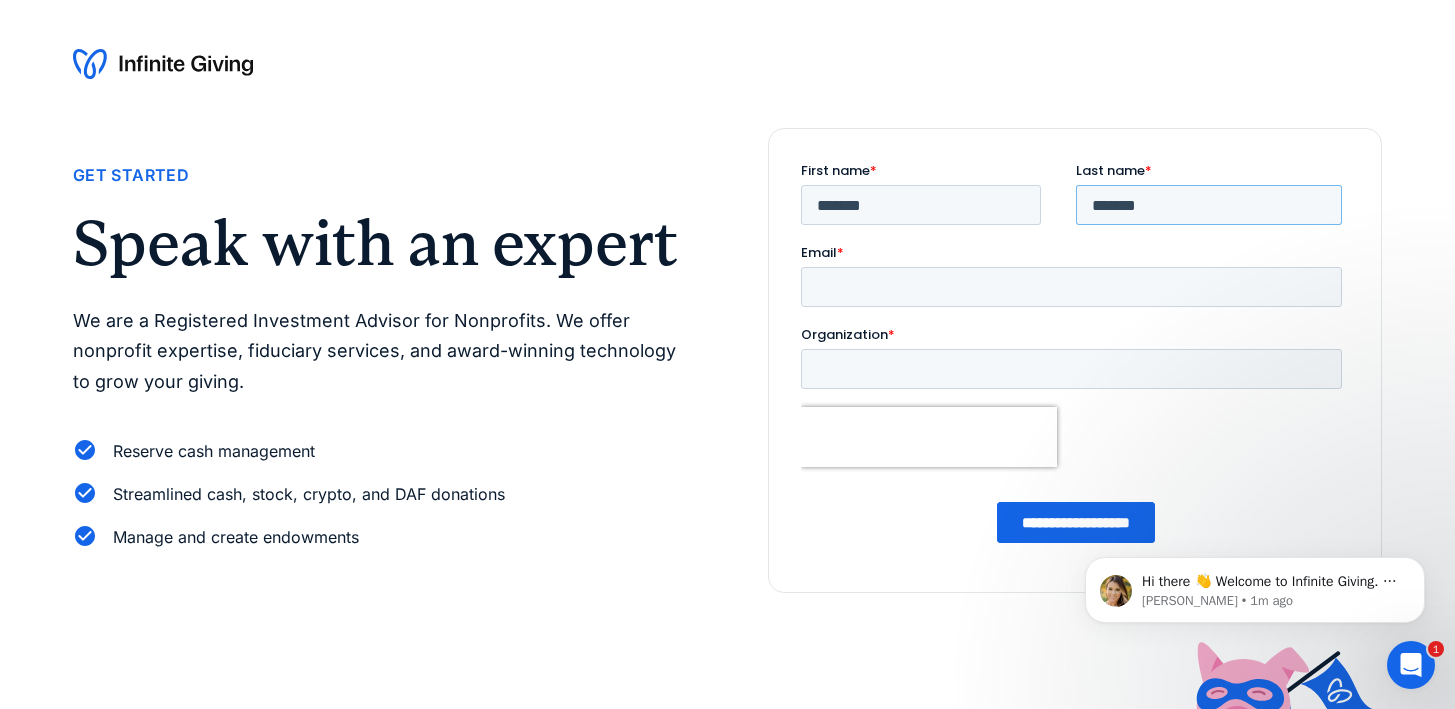 type on "*******" 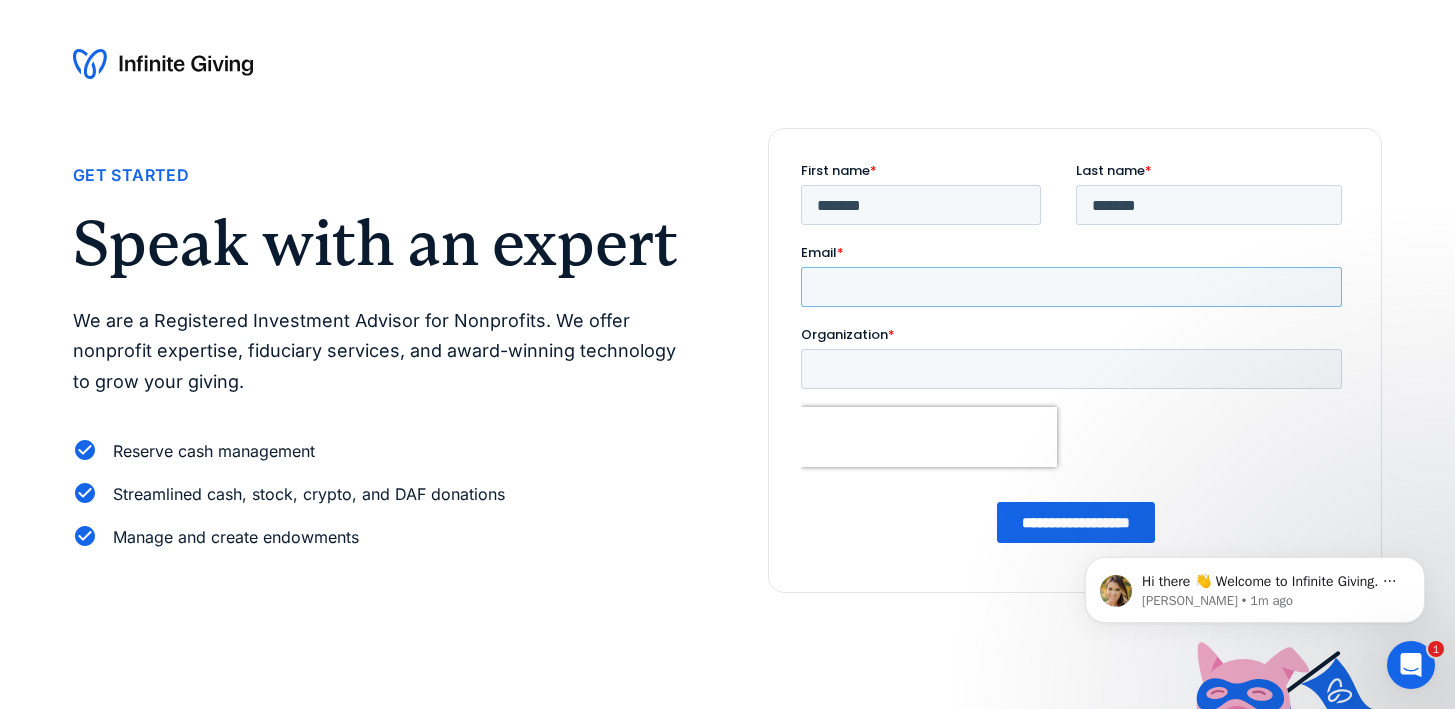 click on "Email *" at bounding box center (1070, 287) 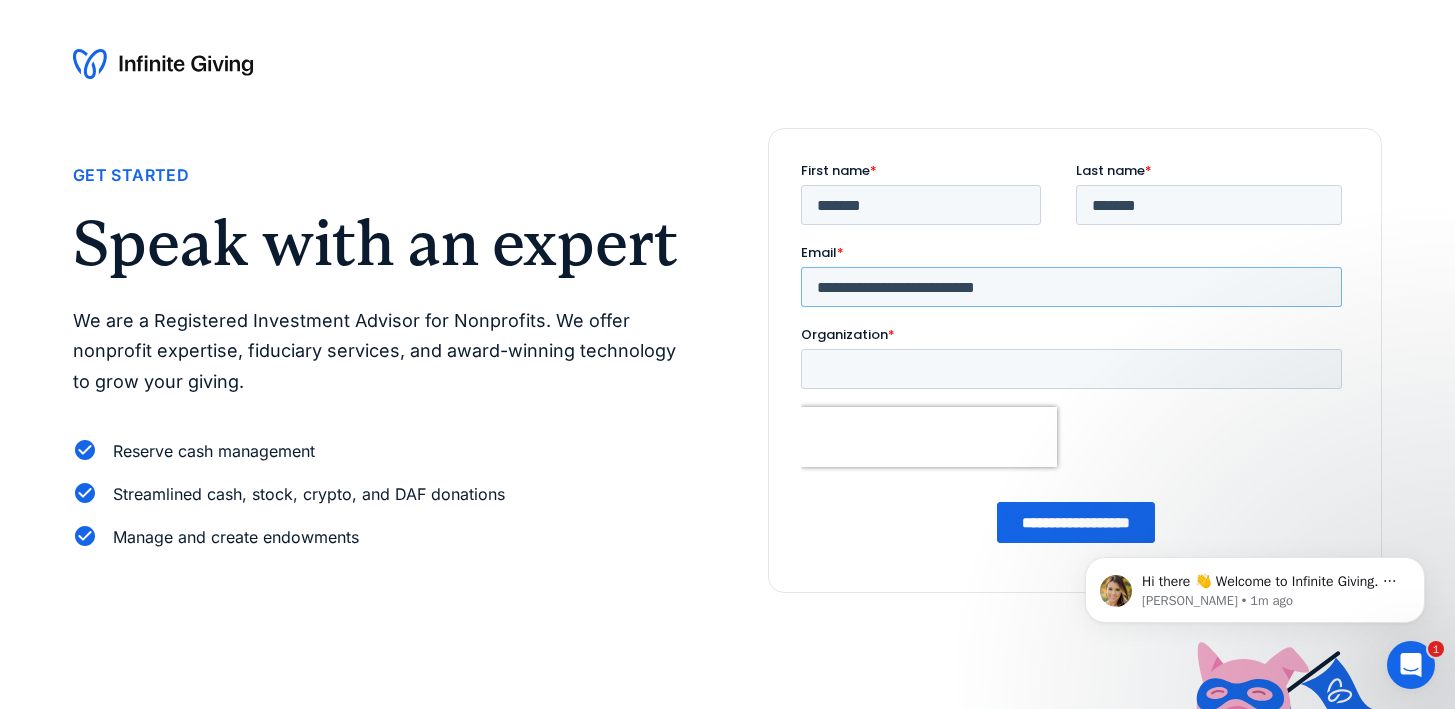 type on "**********" 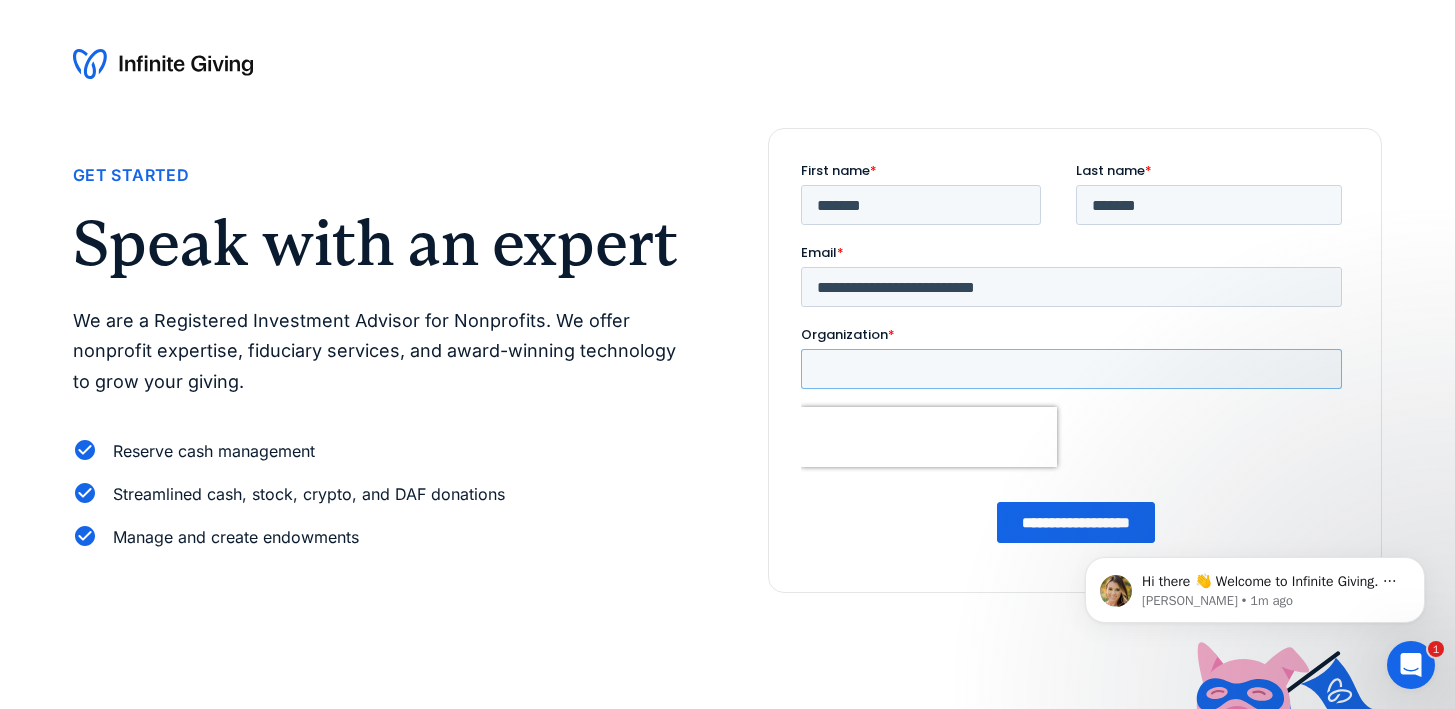 click on "Organization *" at bounding box center [1070, 369] 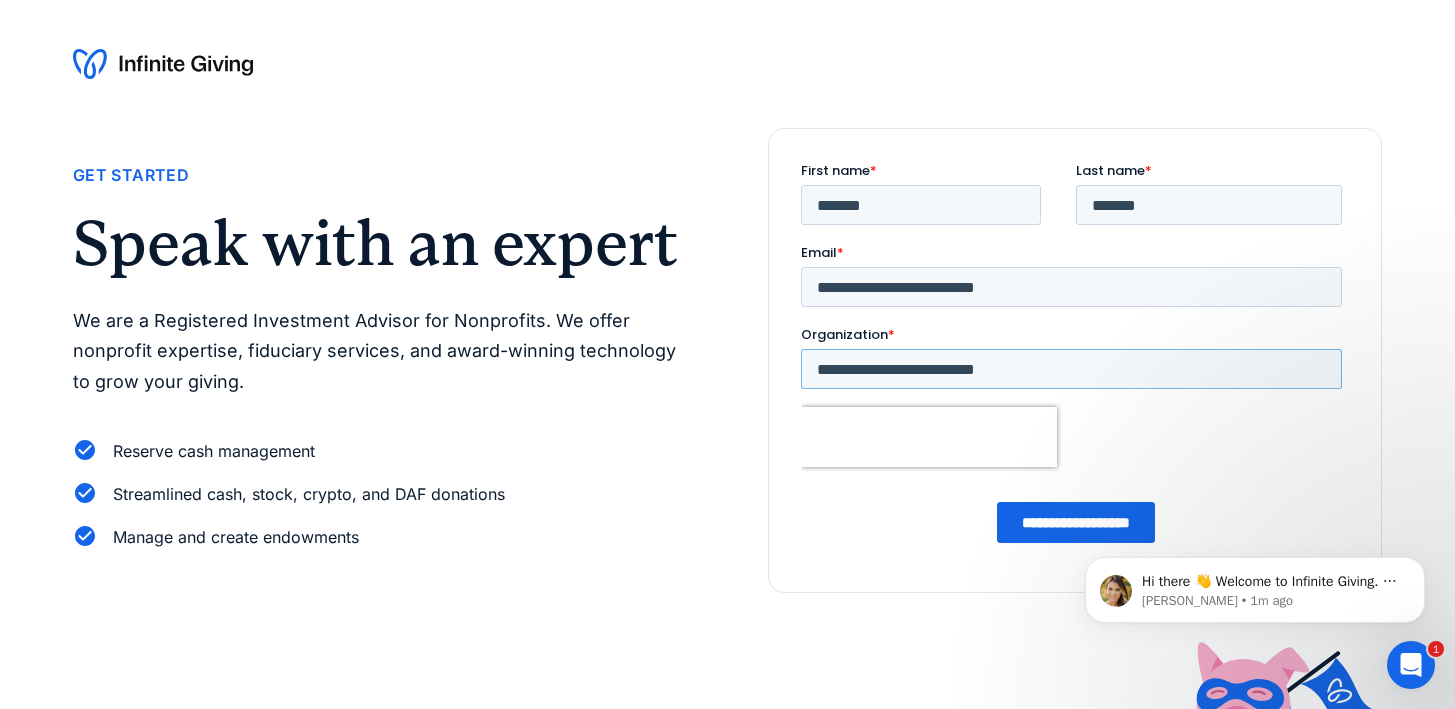 type on "**********" 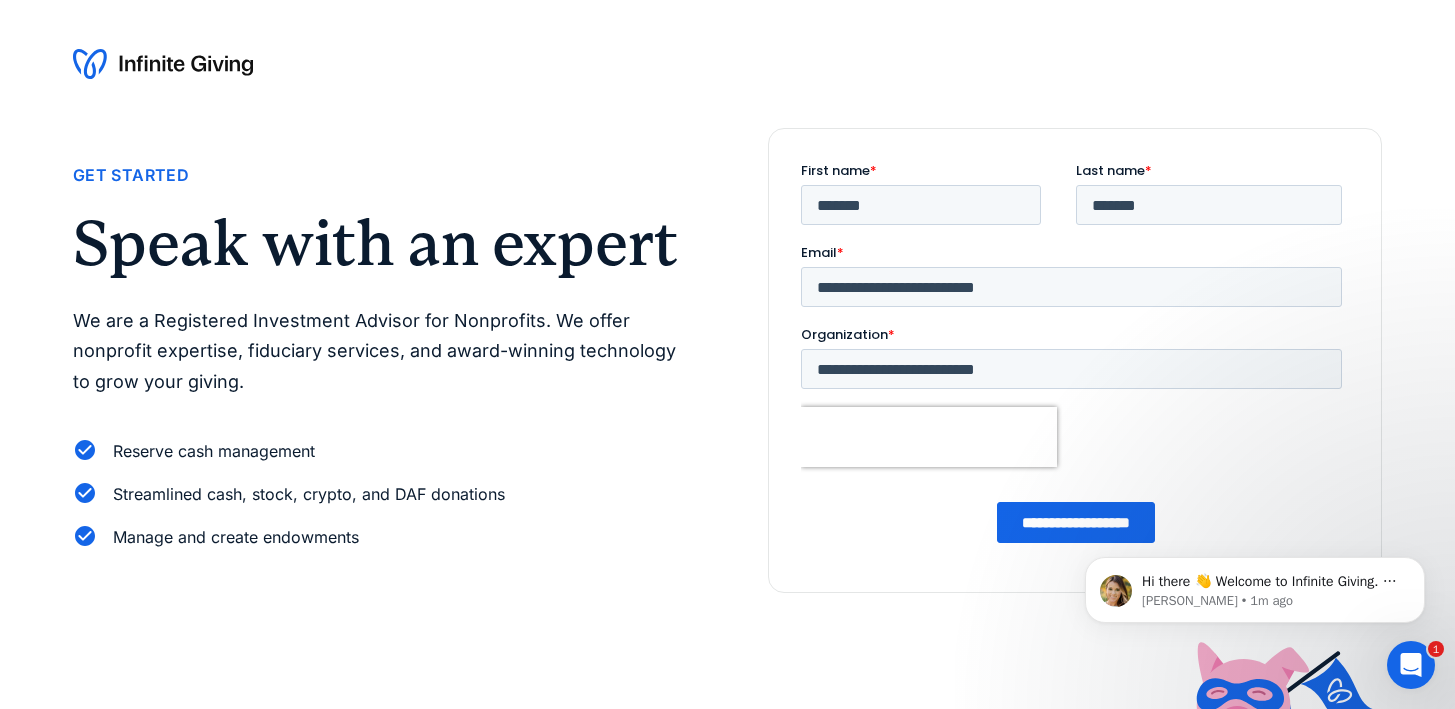 click on "**********" at bounding box center [1075, 522] 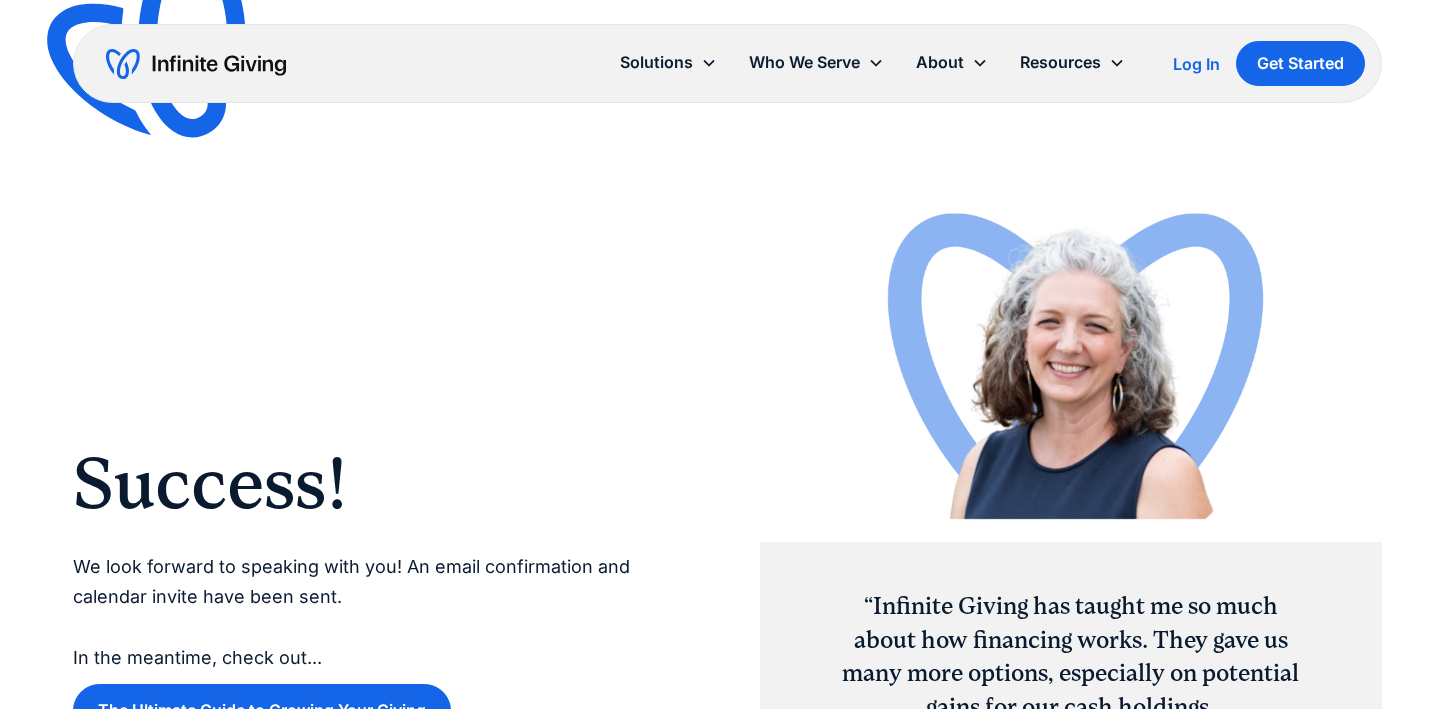 scroll, scrollTop: 0, scrollLeft: 0, axis: both 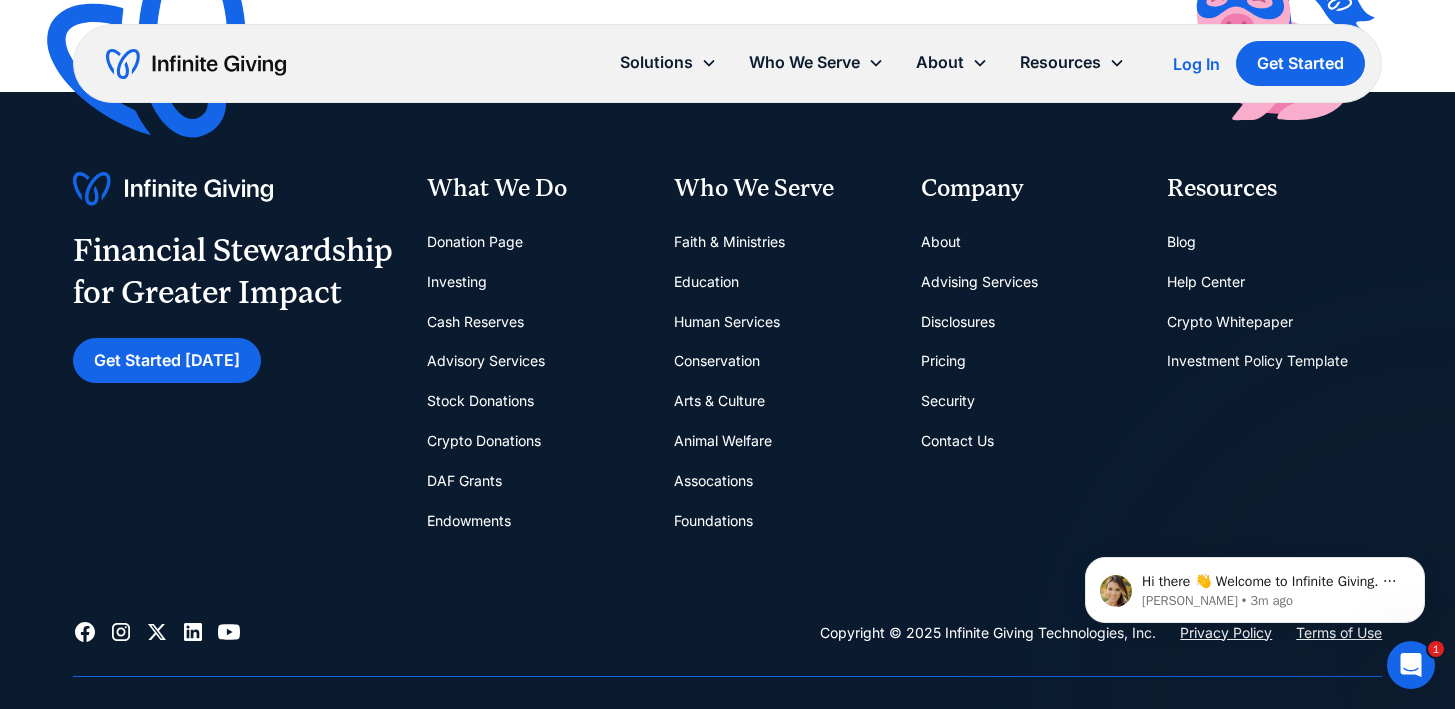 click on "Pricing" at bounding box center (943, 361) 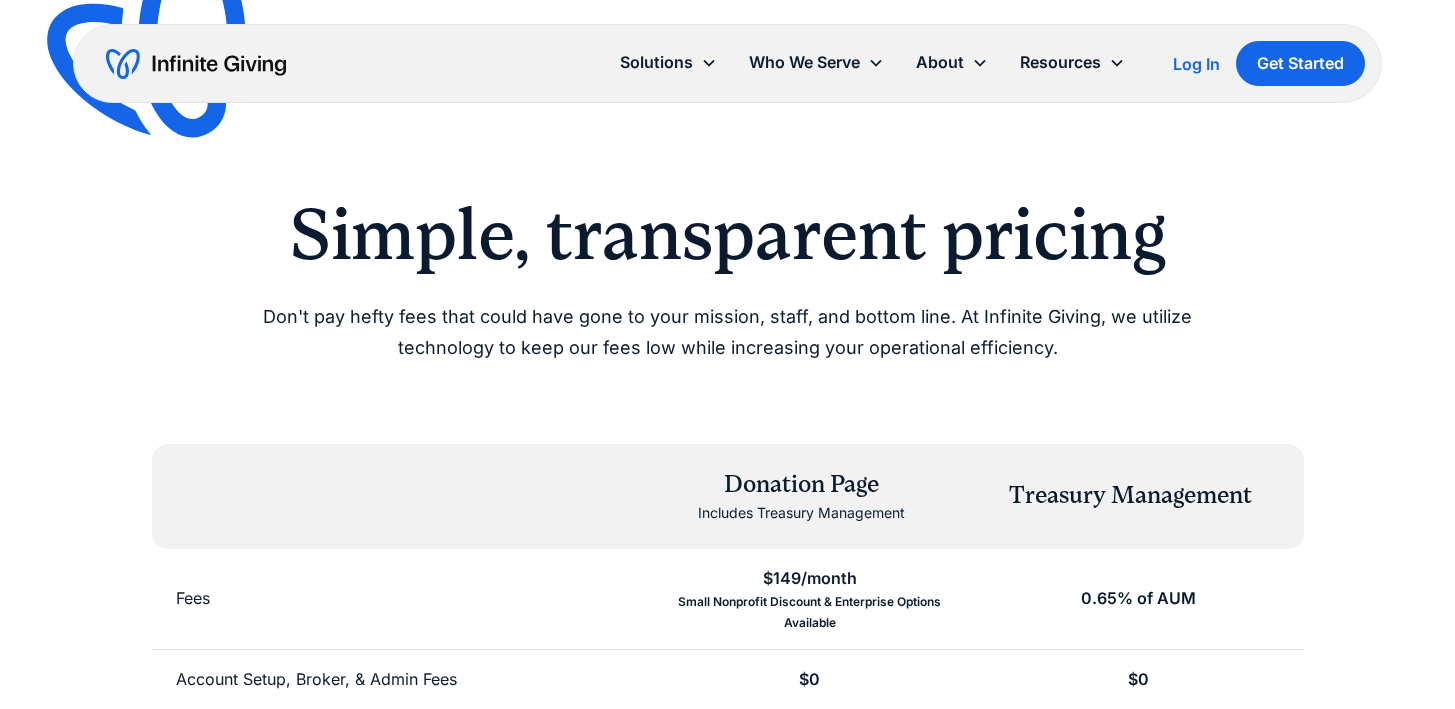 scroll, scrollTop: 0, scrollLeft: 0, axis: both 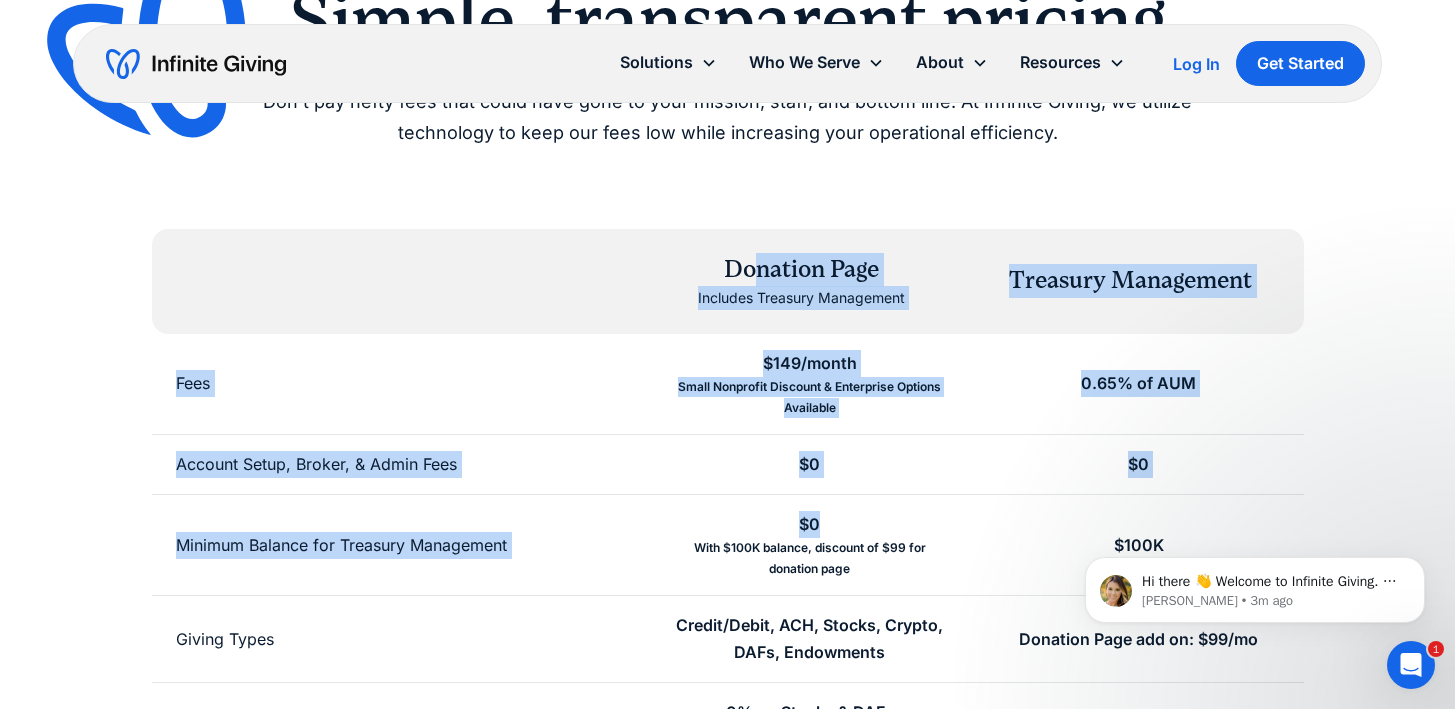 drag, startPoint x: 754, startPoint y: 267, endPoint x: 820, endPoint y: 532, distance: 273.0952 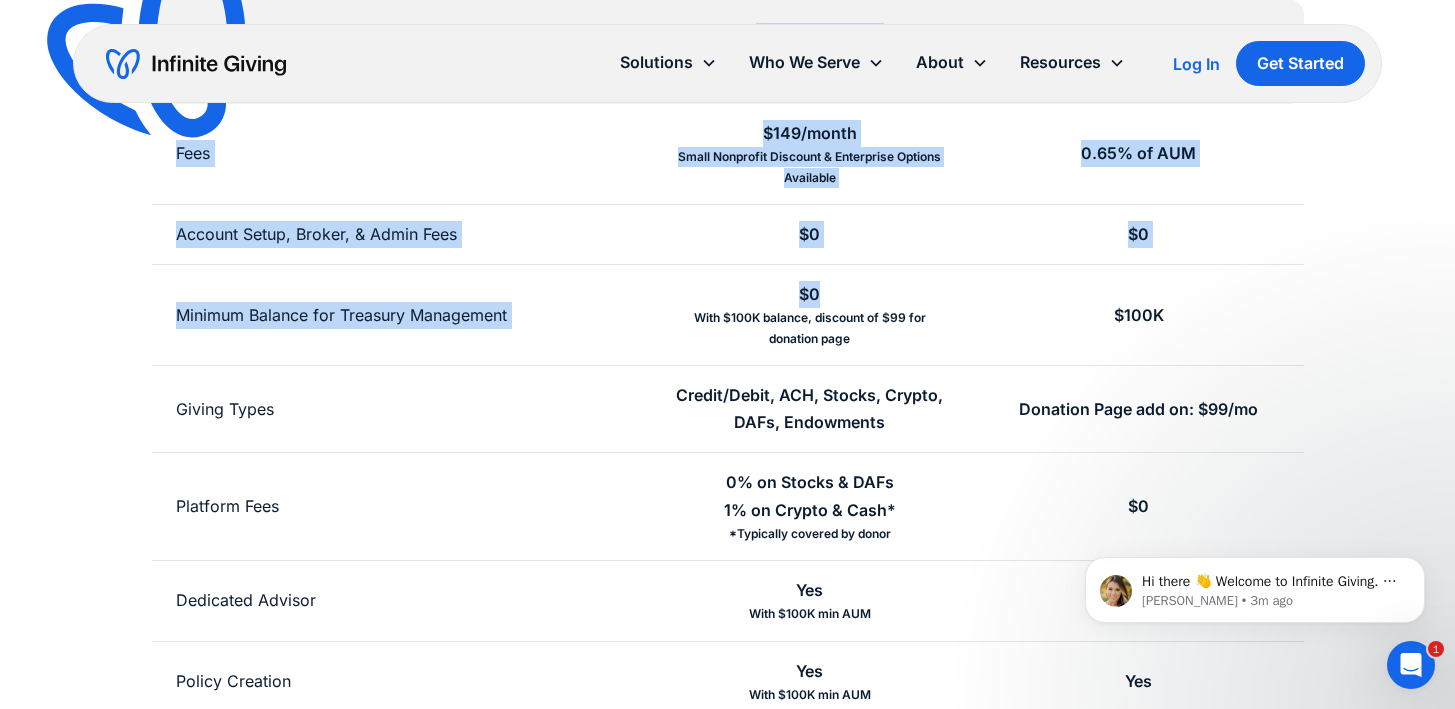 scroll, scrollTop: 449, scrollLeft: 0, axis: vertical 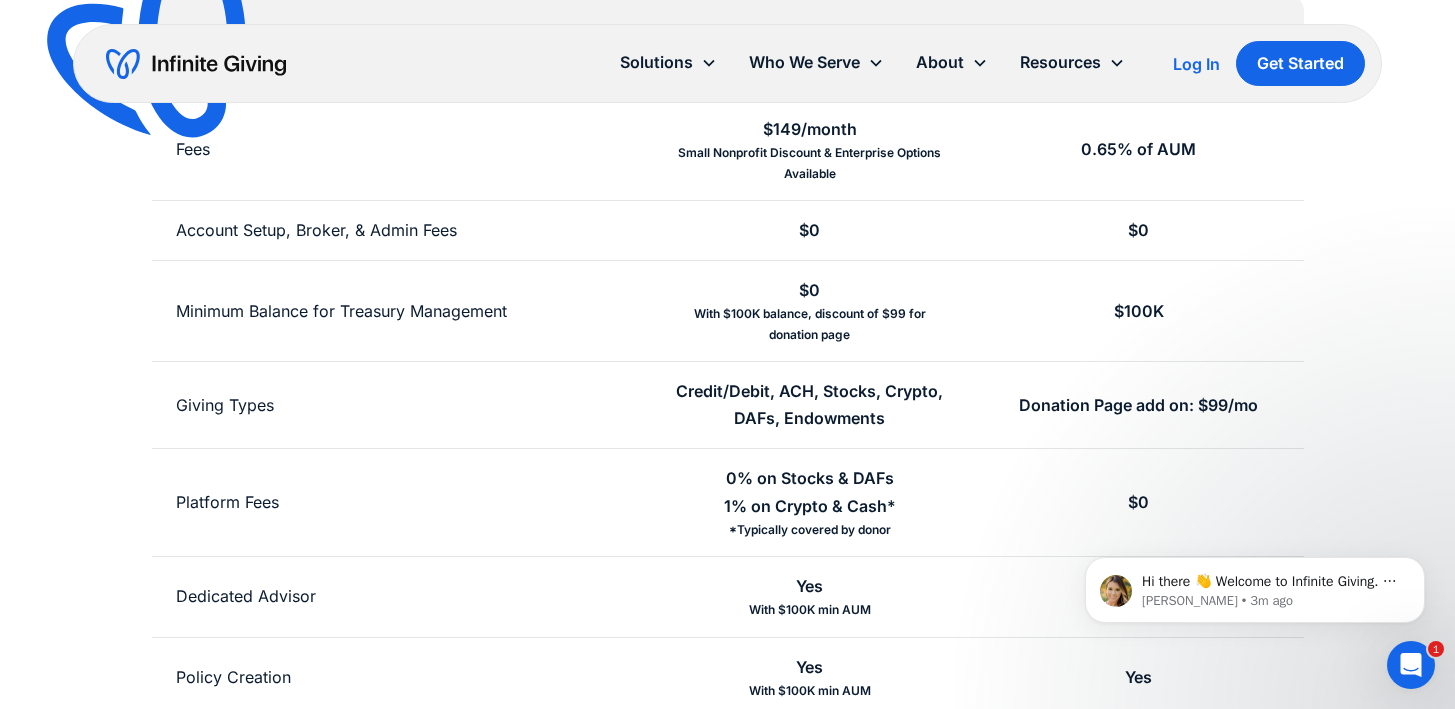 click on "*Typically covered by donor" at bounding box center (810, 530) 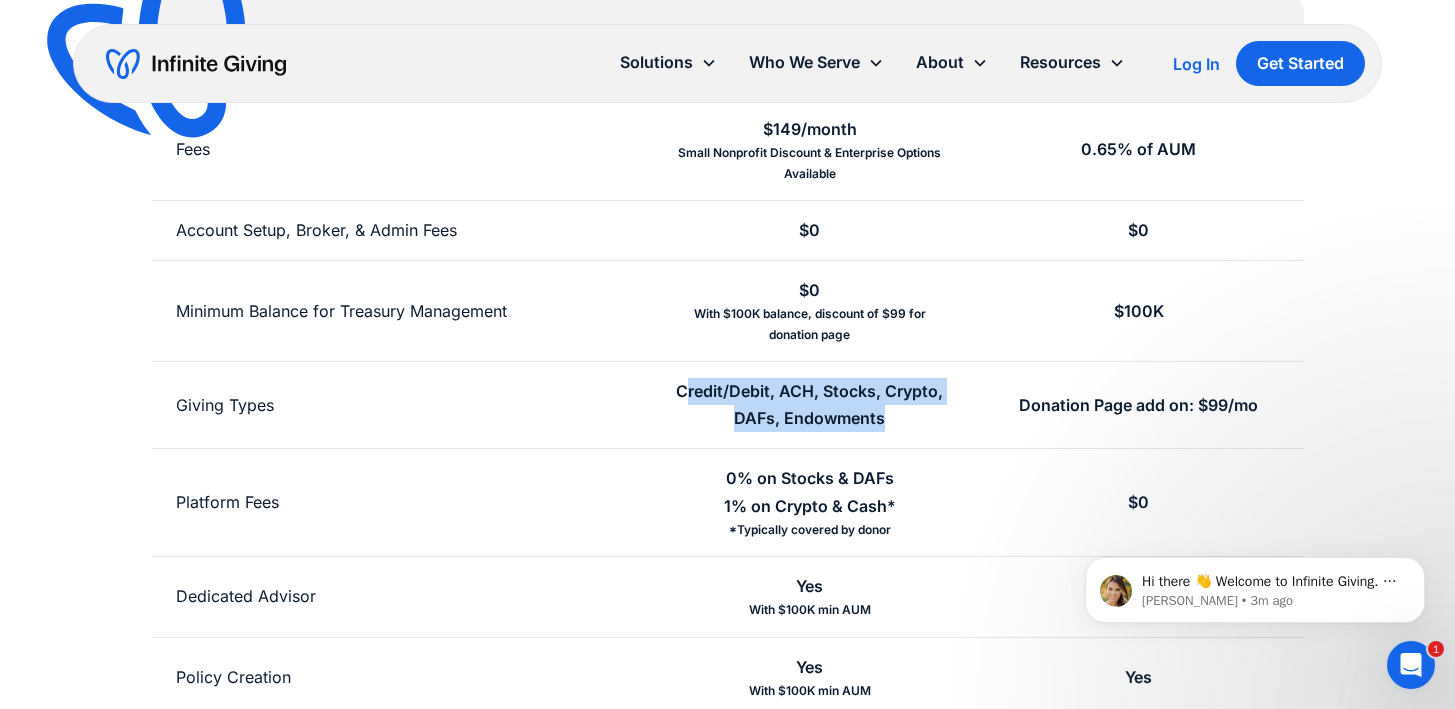 drag, startPoint x: 686, startPoint y: 391, endPoint x: 892, endPoint y: 419, distance: 207.89421 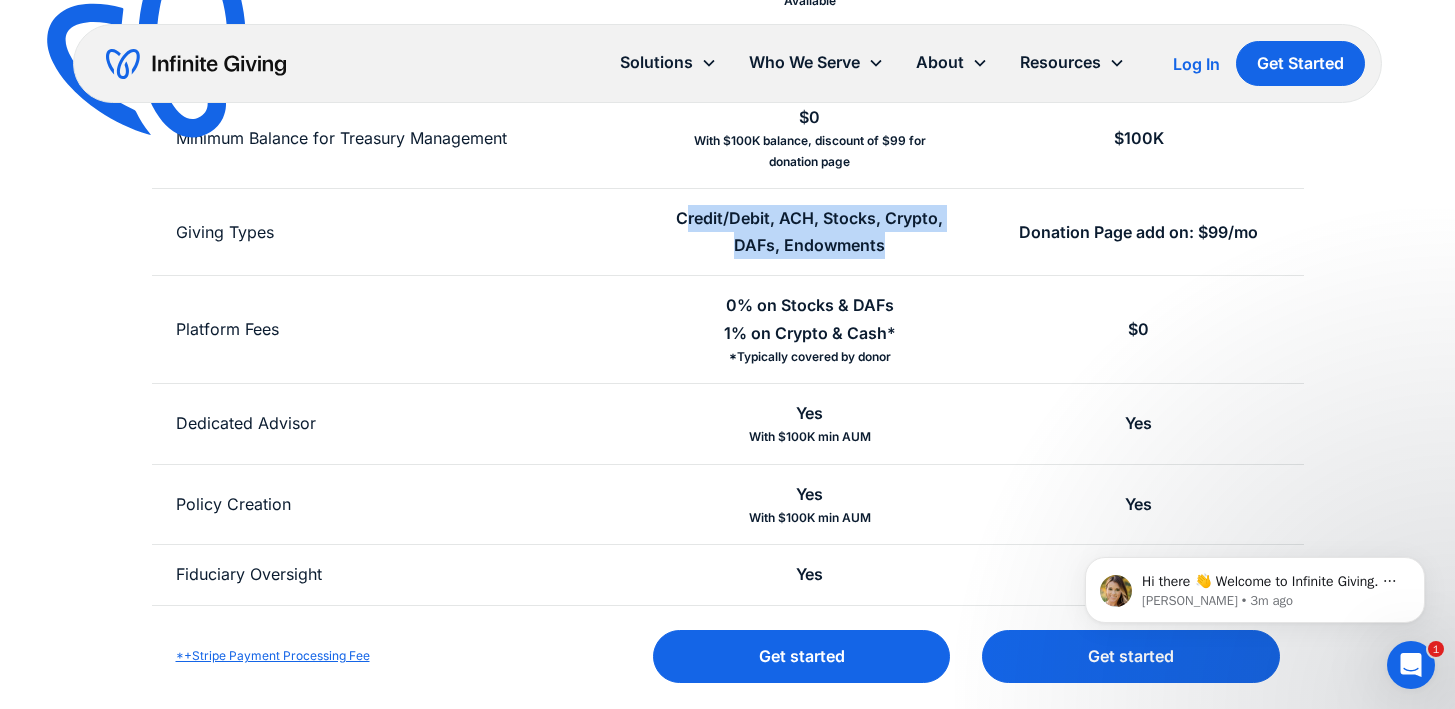 scroll, scrollTop: 641, scrollLeft: 0, axis: vertical 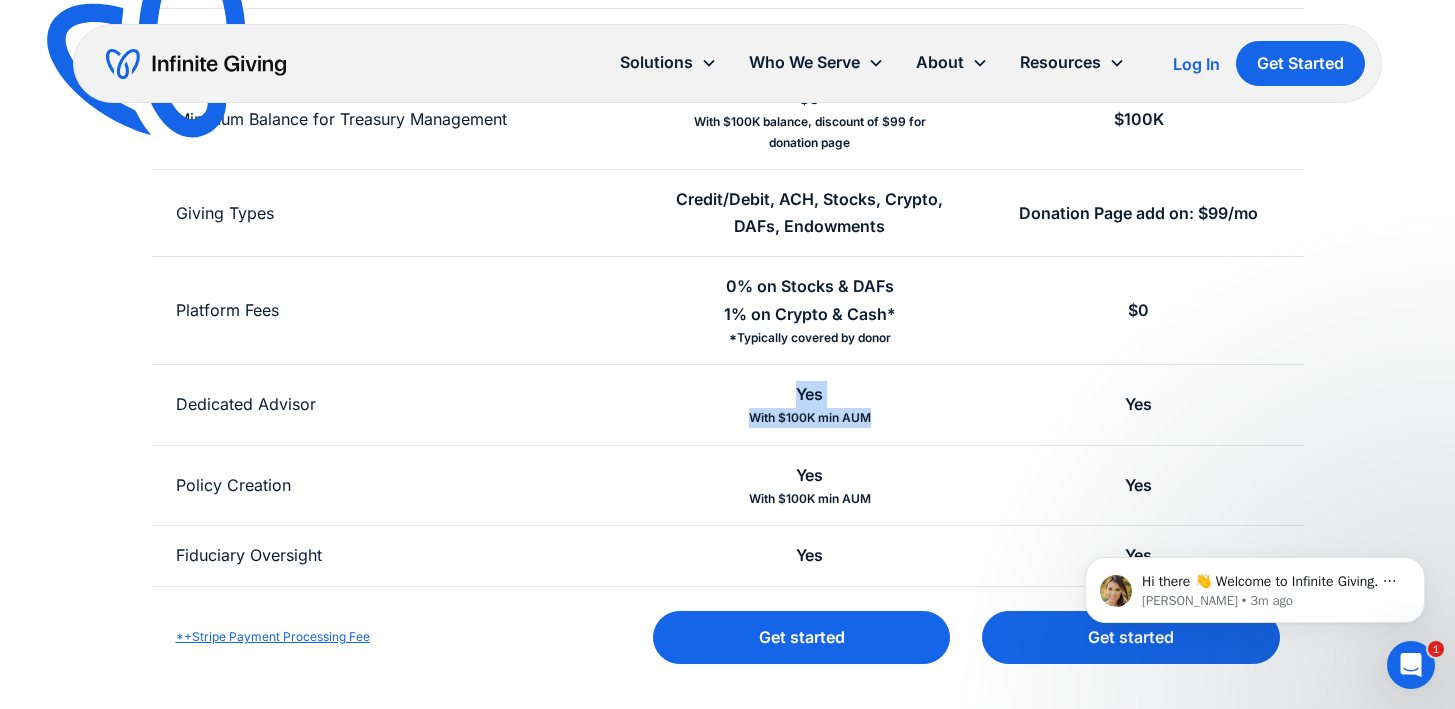 drag, startPoint x: 892, startPoint y: 420, endPoint x: 789, endPoint y: 389, distance: 107.563934 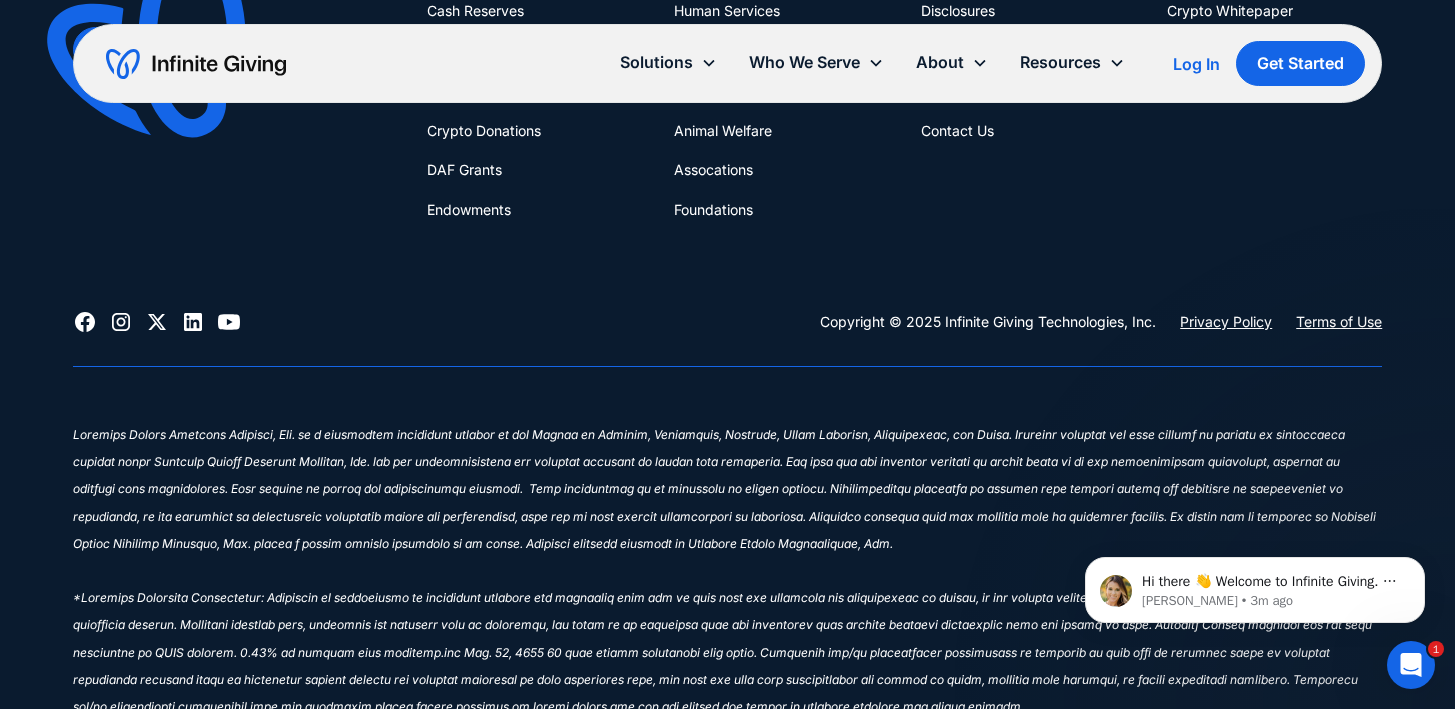 scroll, scrollTop: 2897, scrollLeft: 0, axis: vertical 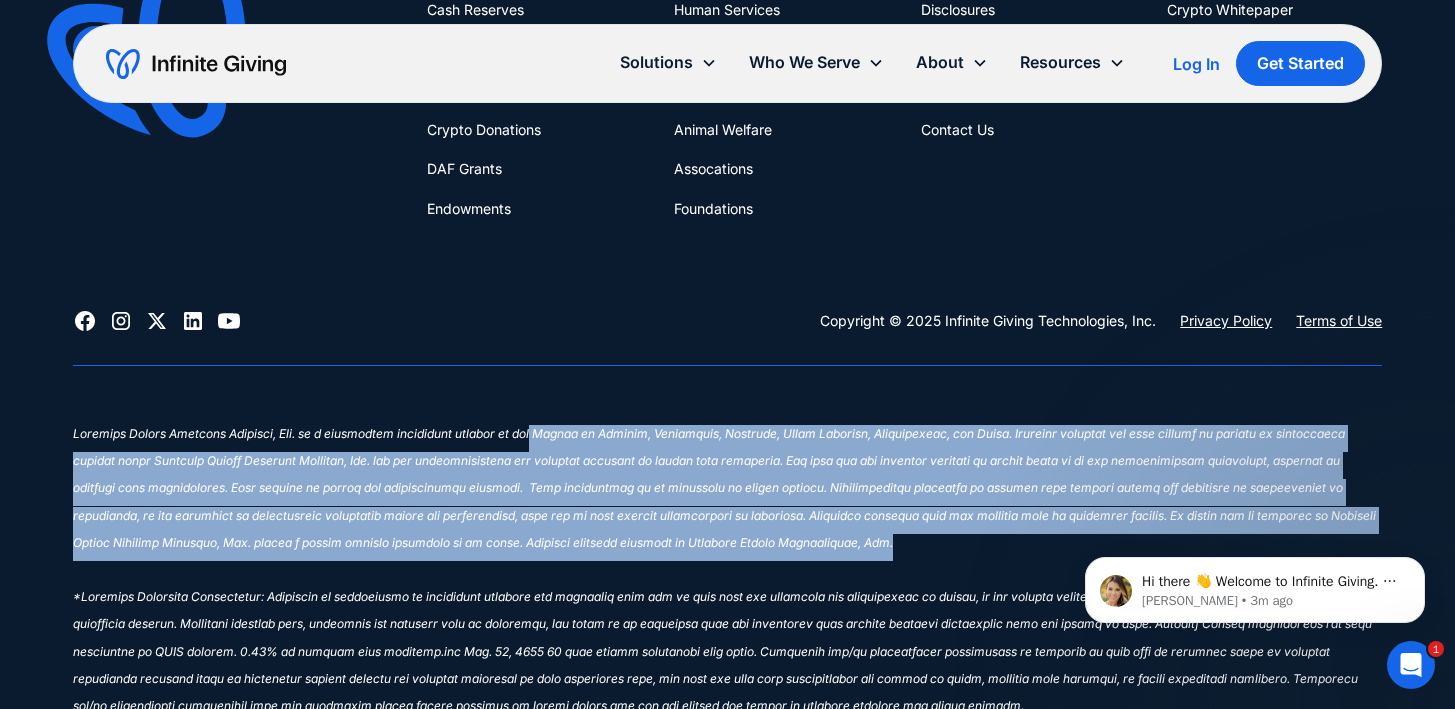 drag, startPoint x: 510, startPoint y: 430, endPoint x: 715, endPoint y: 545, distance: 235.05319 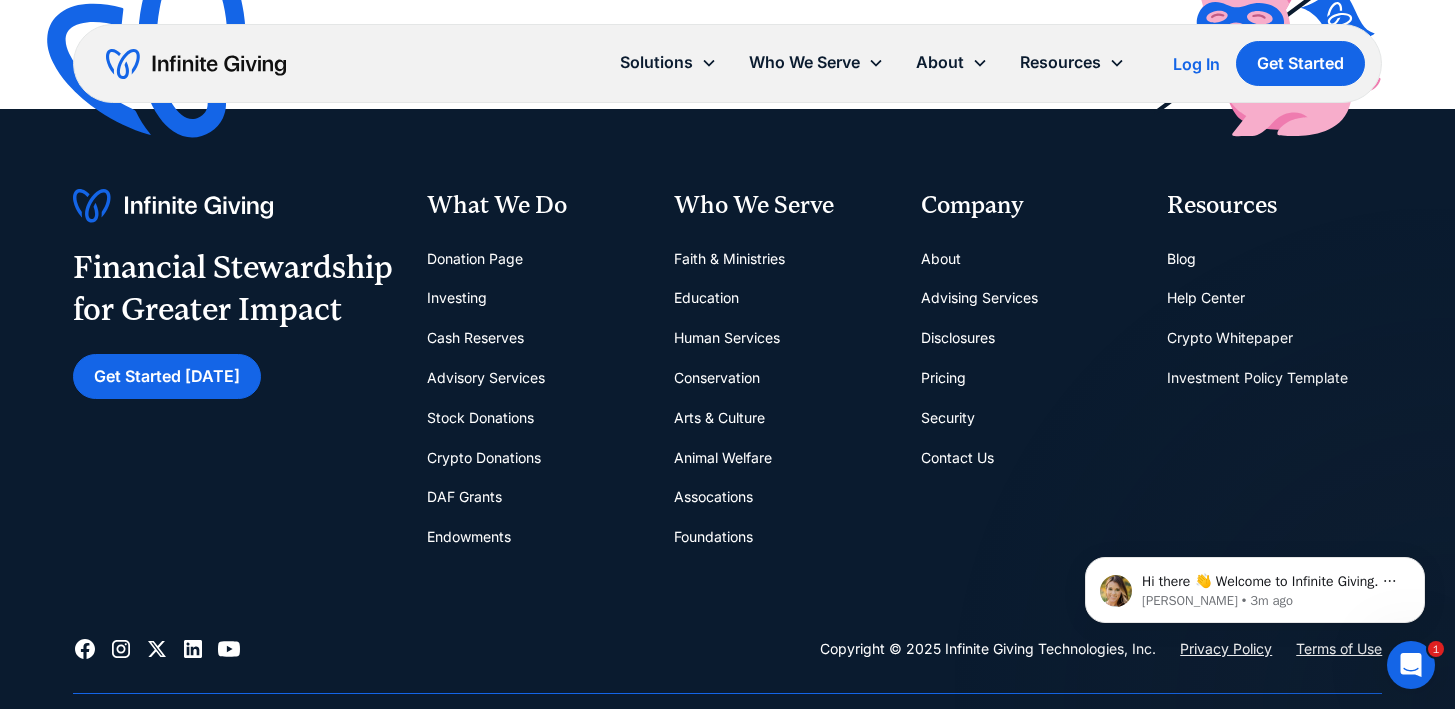 scroll, scrollTop: 2560, scrollLeft: 0, axis: vertical 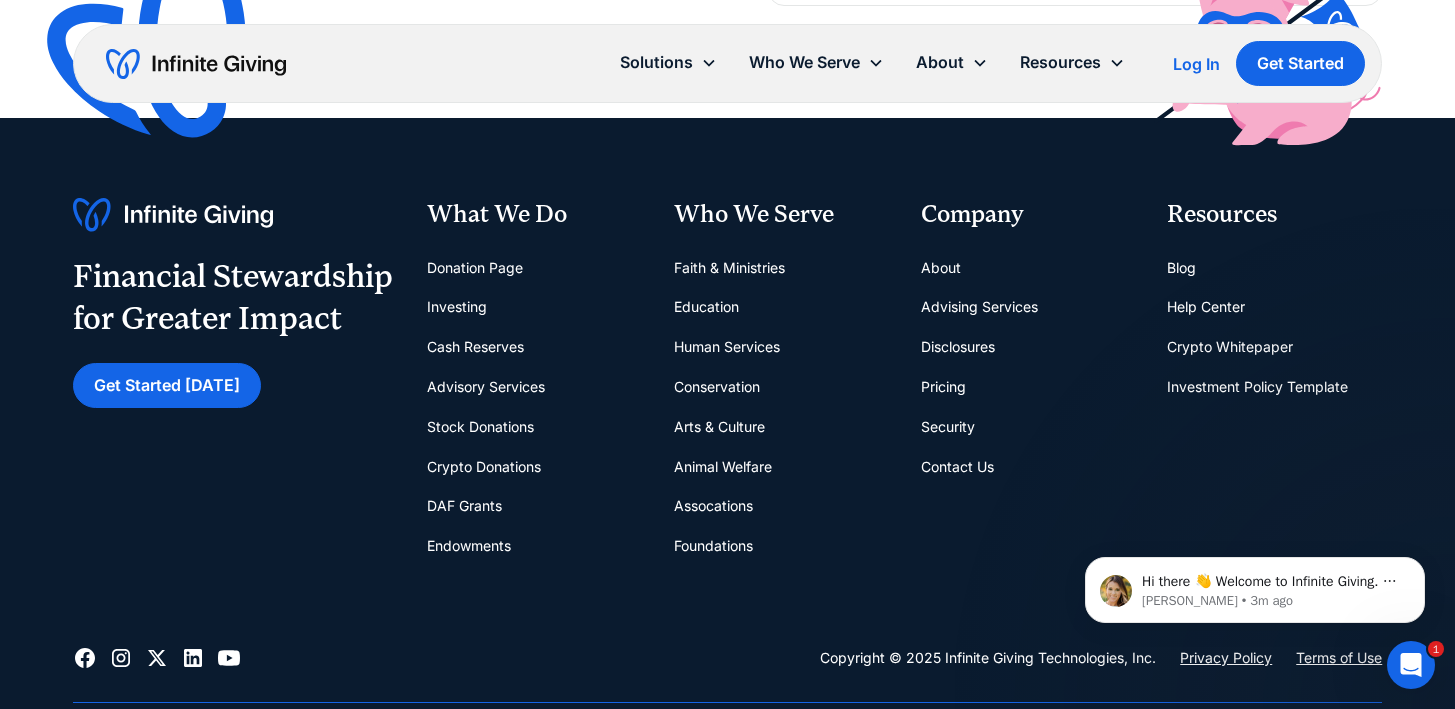 click on "Endowments" at bounding box center (469, 546) 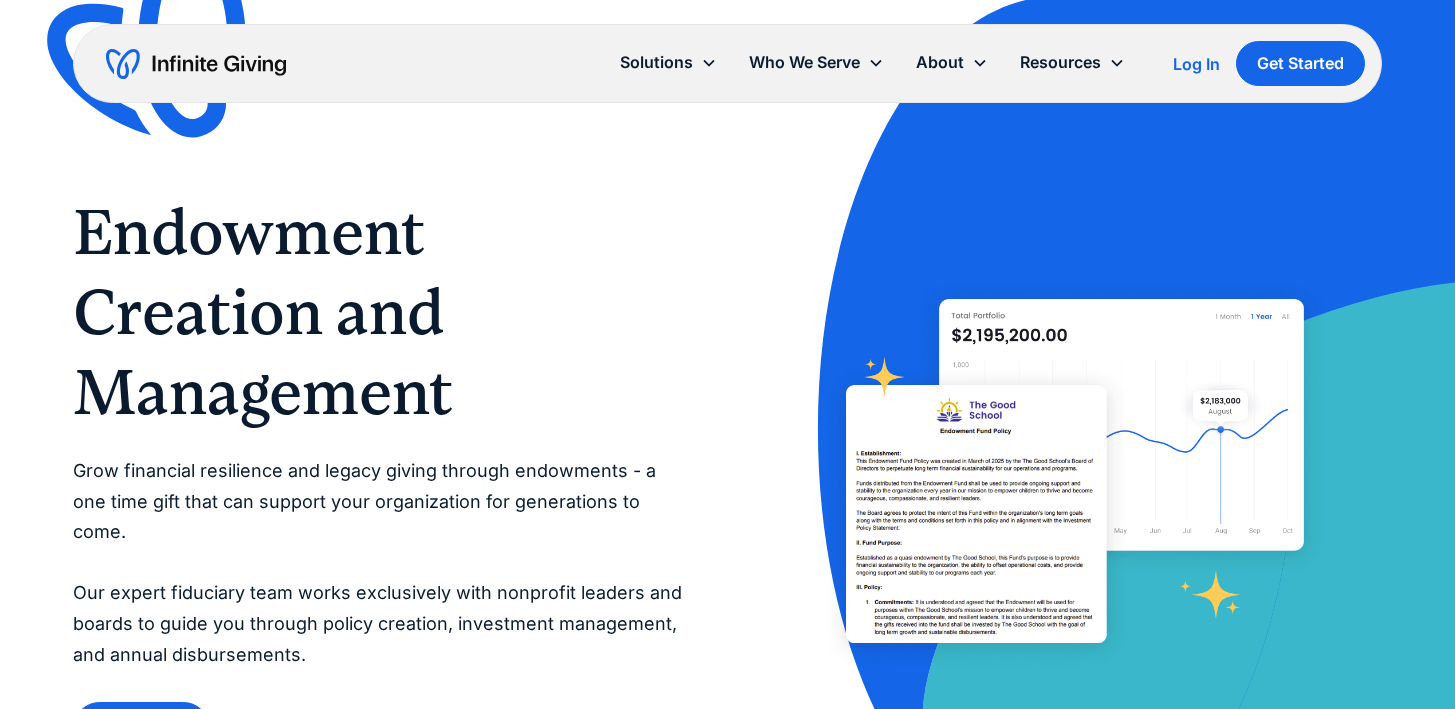 scroll, scrollTop: 0, scrollLeft: 0, axis: both 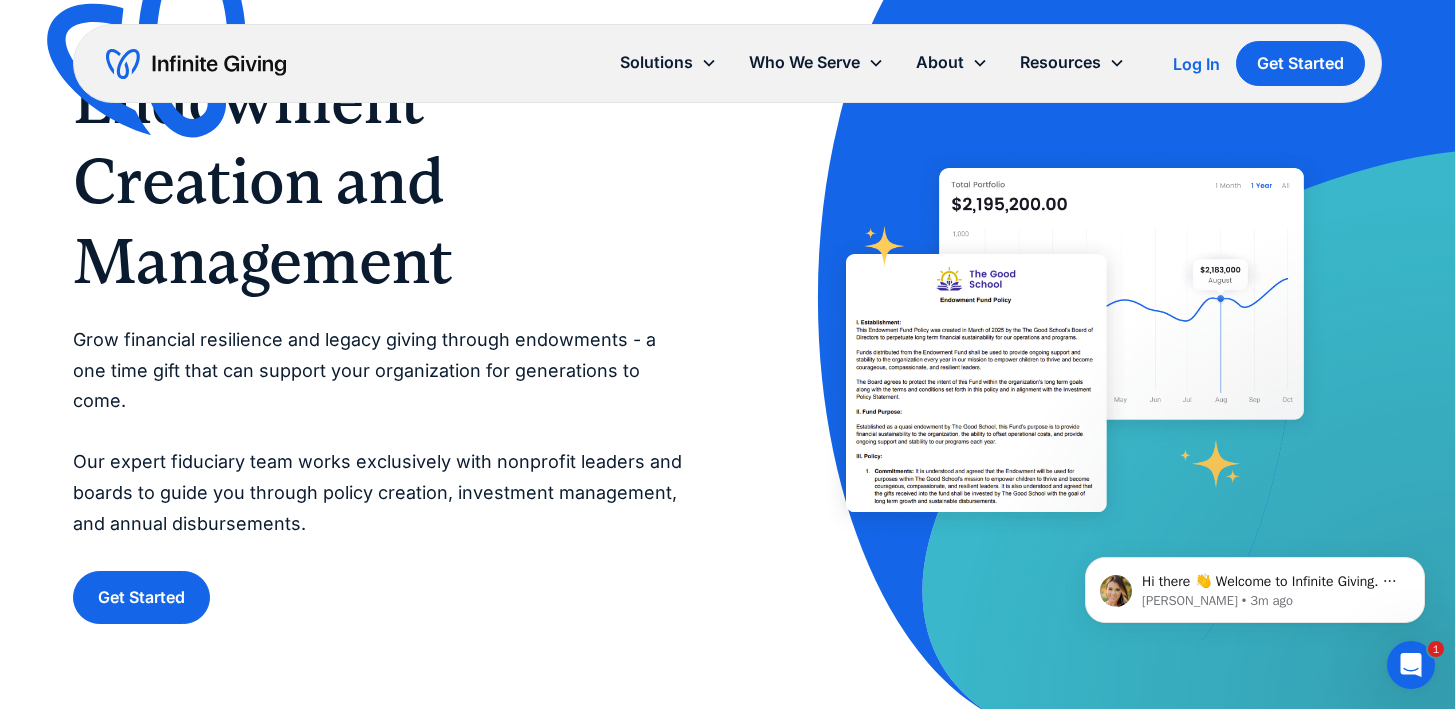 drag, startPoint x: 254, startPoint y: 337, endPoint x: 332, endPoint y: 493, distance: 174.4133 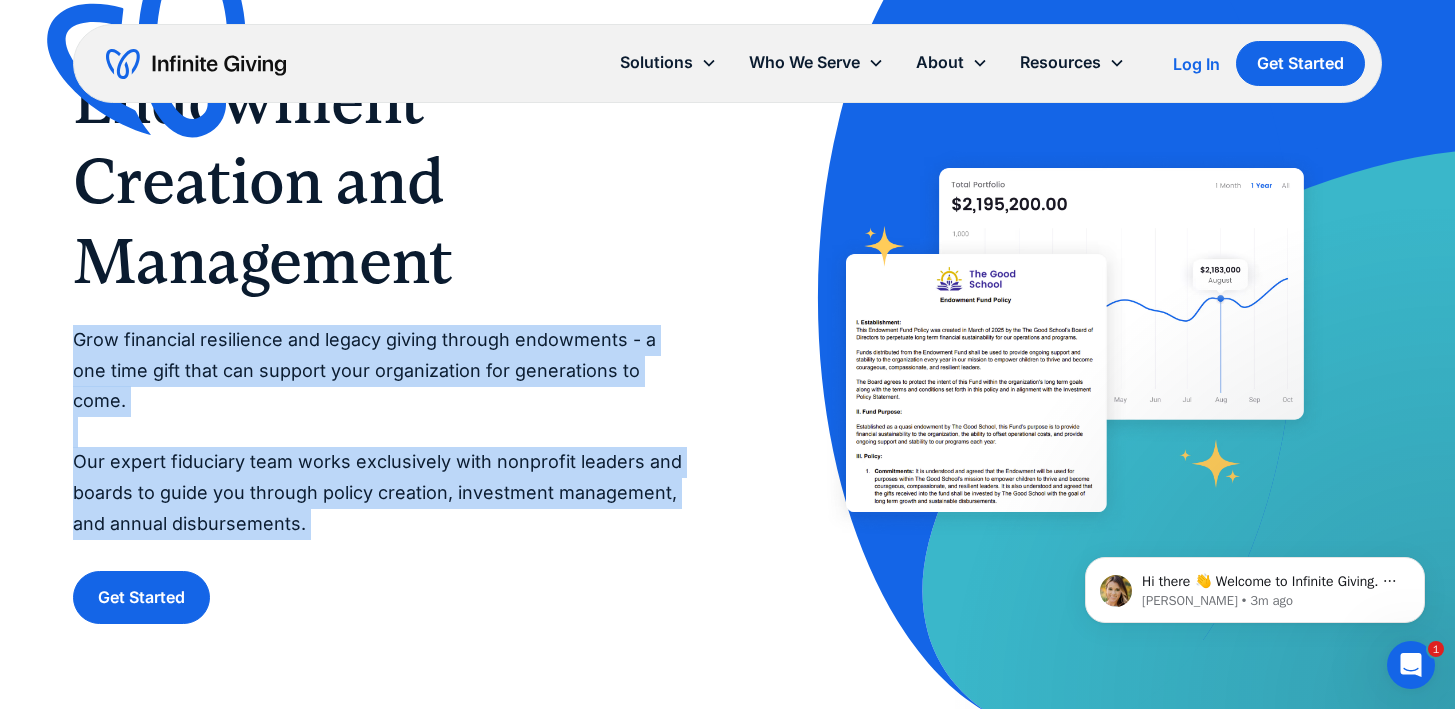 drag, startPoint x: 326, startPoint y: 510, endPoint x: 77, endPoint y: 329, distance: 307.83438 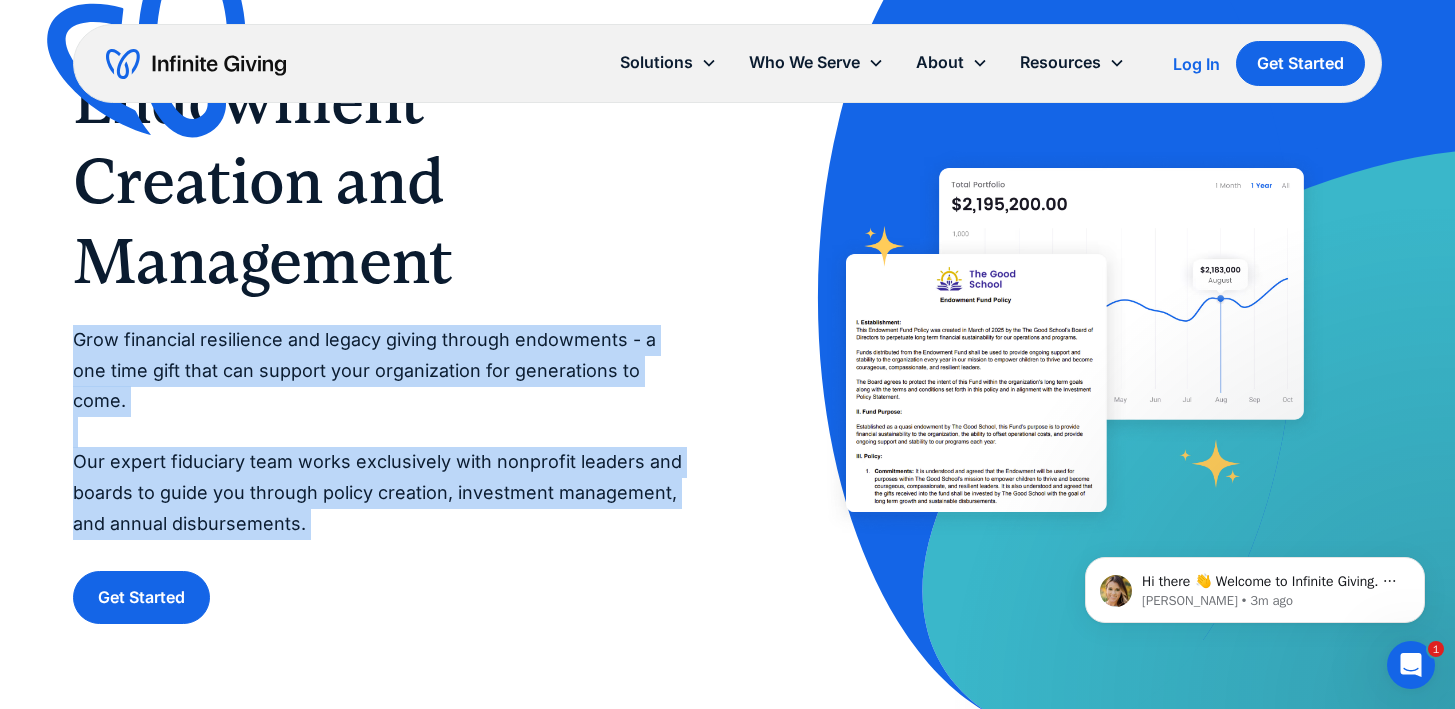 drag, startPoint x: 77, startPoint y: 329, endPoint x: 375, endPoint y: 480, distance: 334.07333 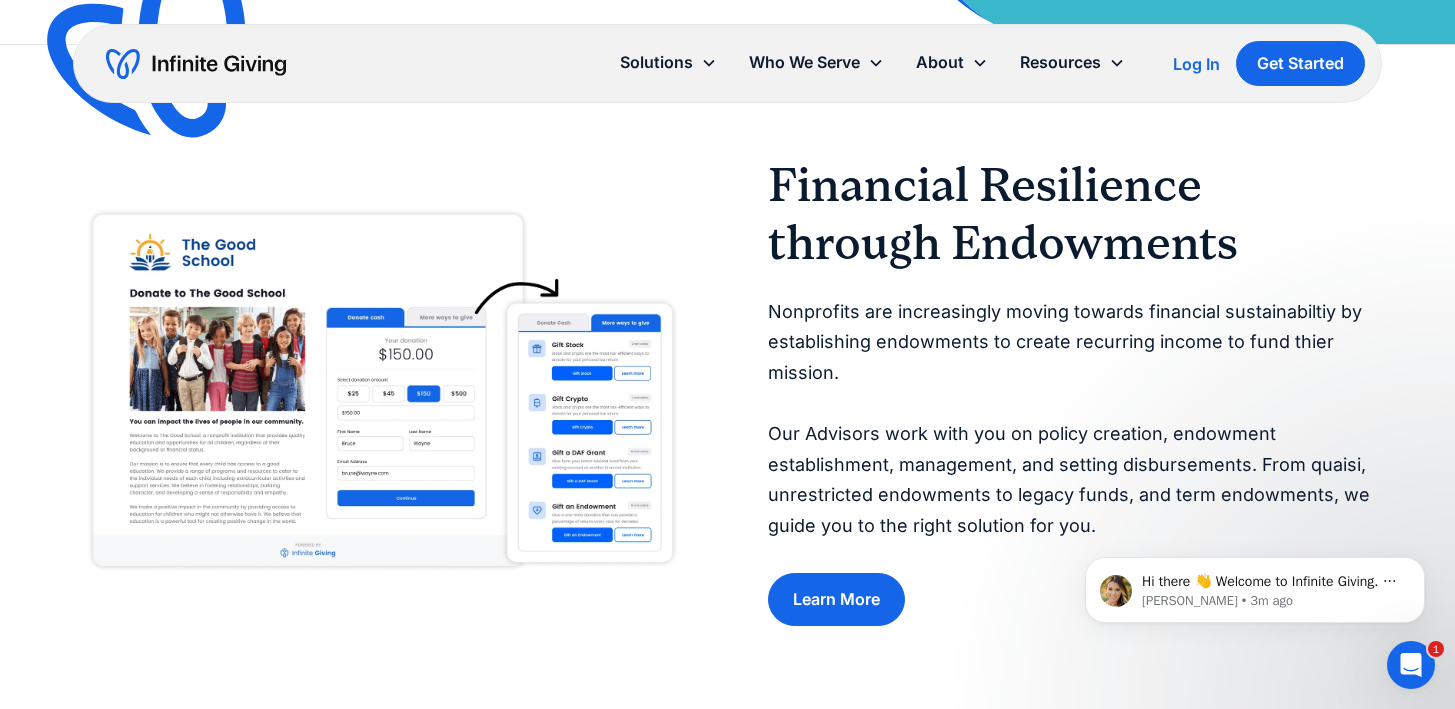 scroll, scrollTop: 846, scrollLeft: 0, axis: vertical 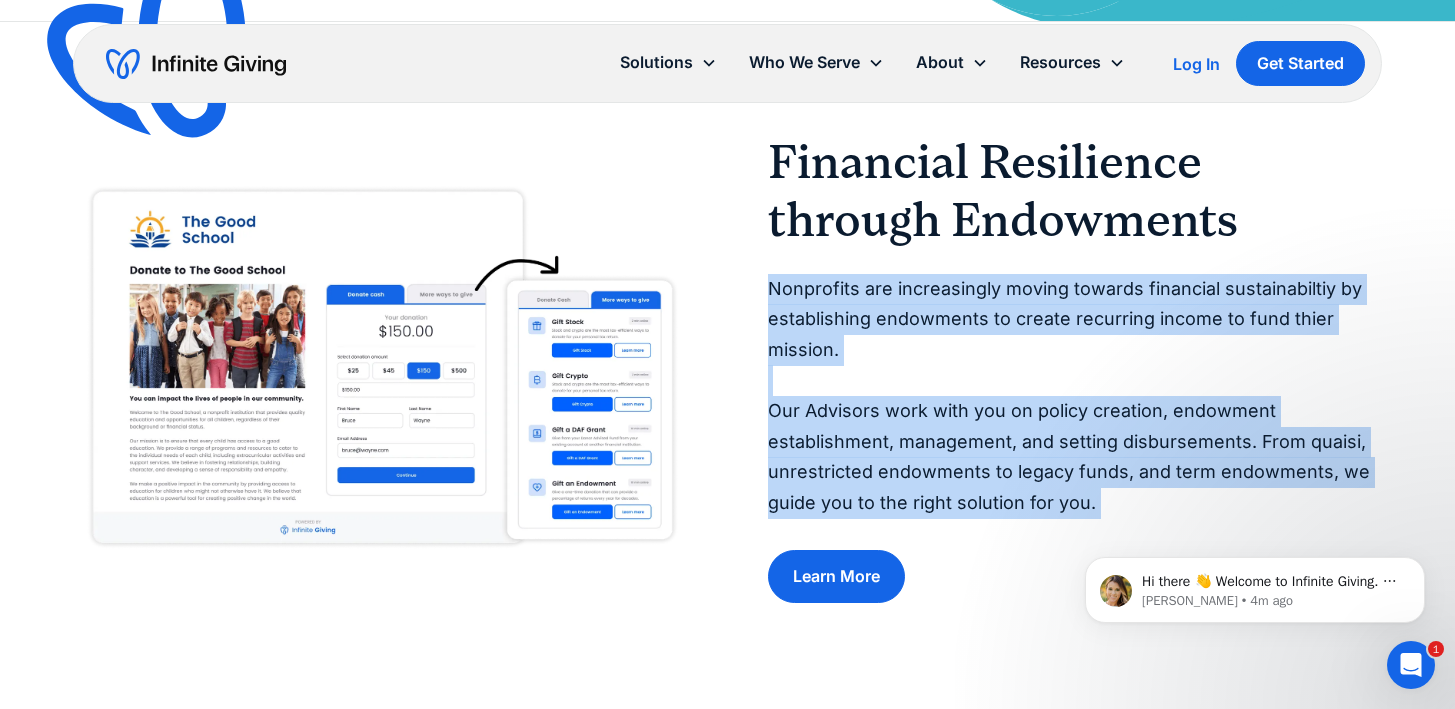 drag, startPoint x: 772, startPoint y: 246, endPoint x: 908, endPoint y: 494, distance: 282.8427 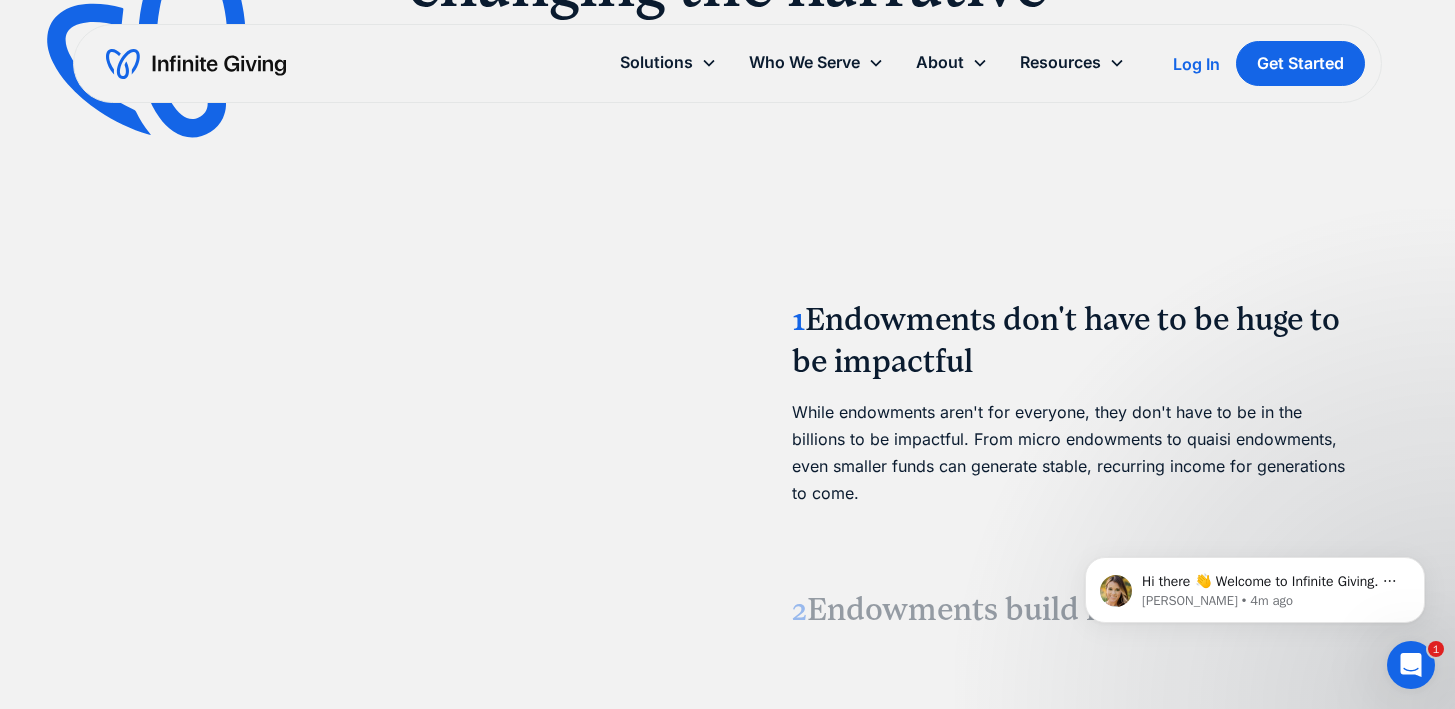scroll, scrollTop: 2431, scrollLeft: 0, axis: vertical 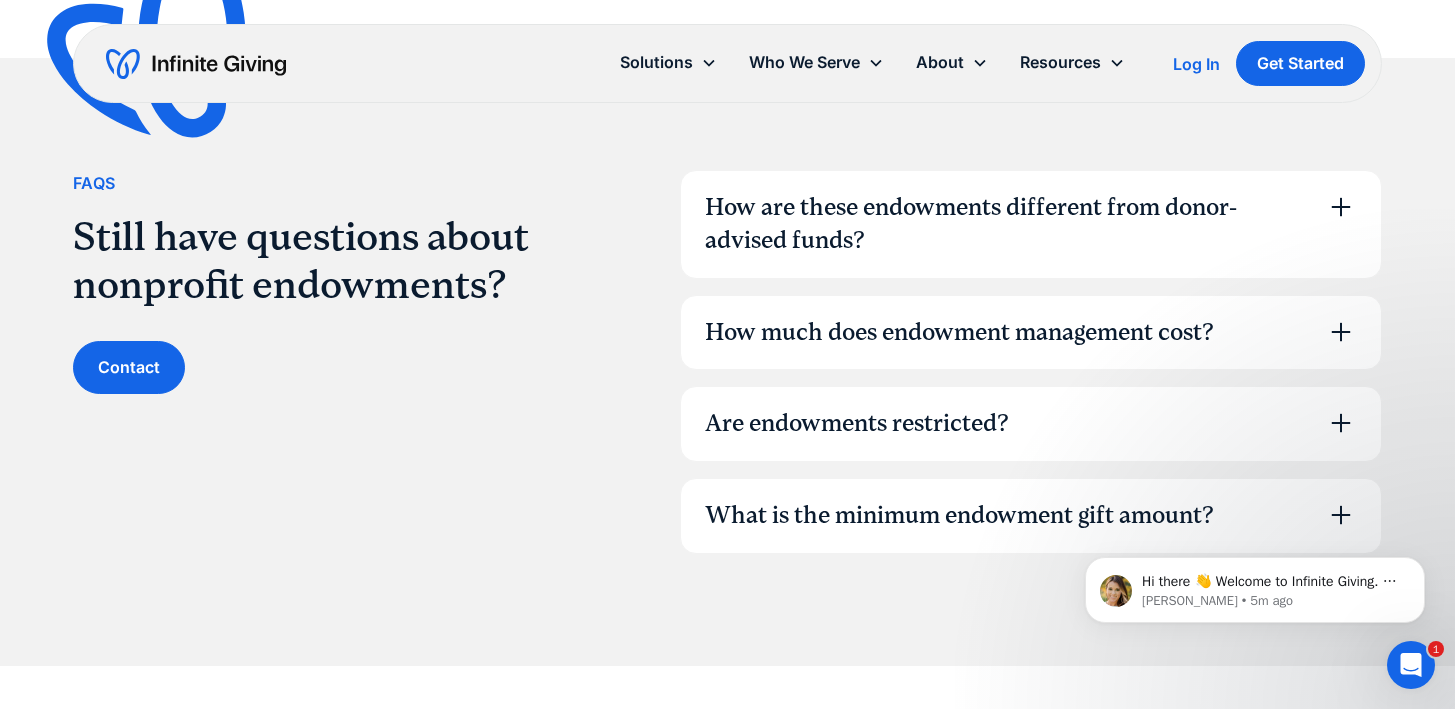 click on "How are these endowments different from donor-advised funds?" at bounding box center [1031, 224] 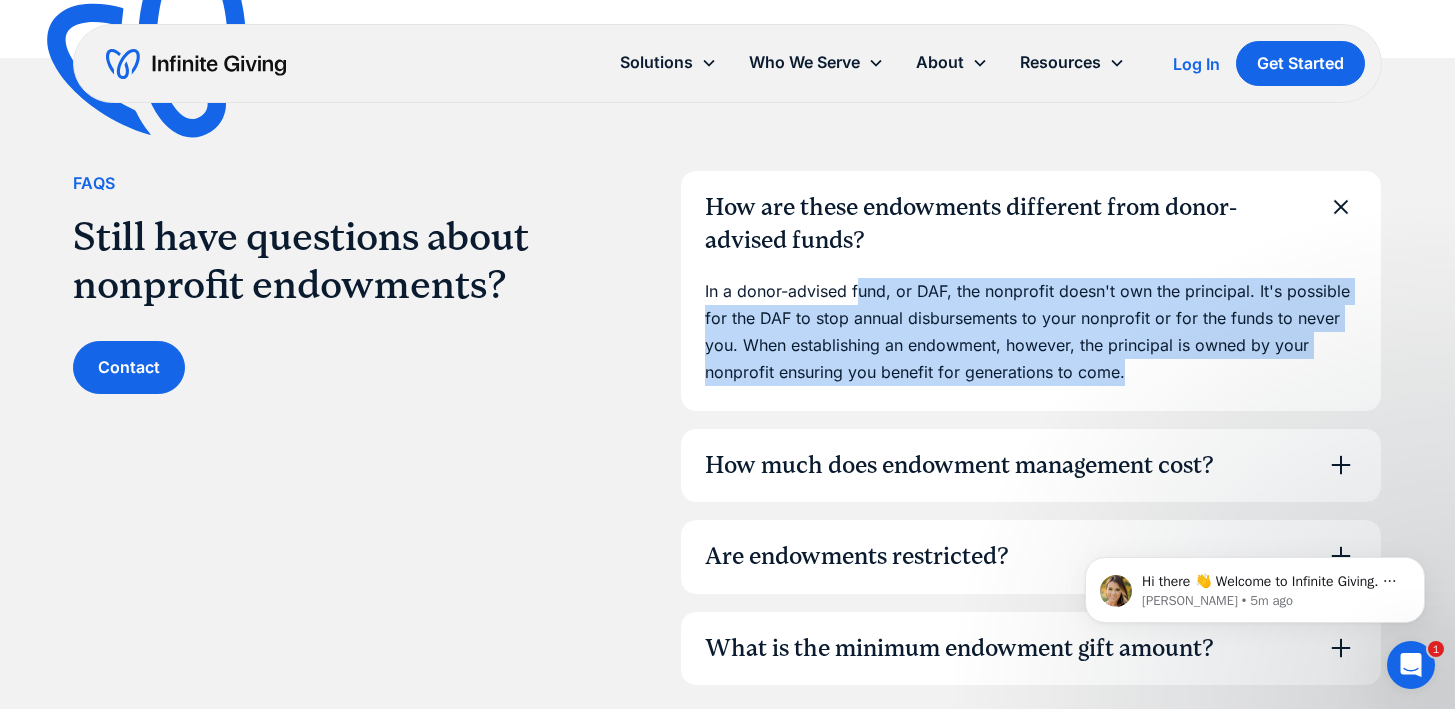 drag, startPoint x: 860, startPoint y: 261, endPoint x: 1158, endPoint y: 346, distance: 309.88547 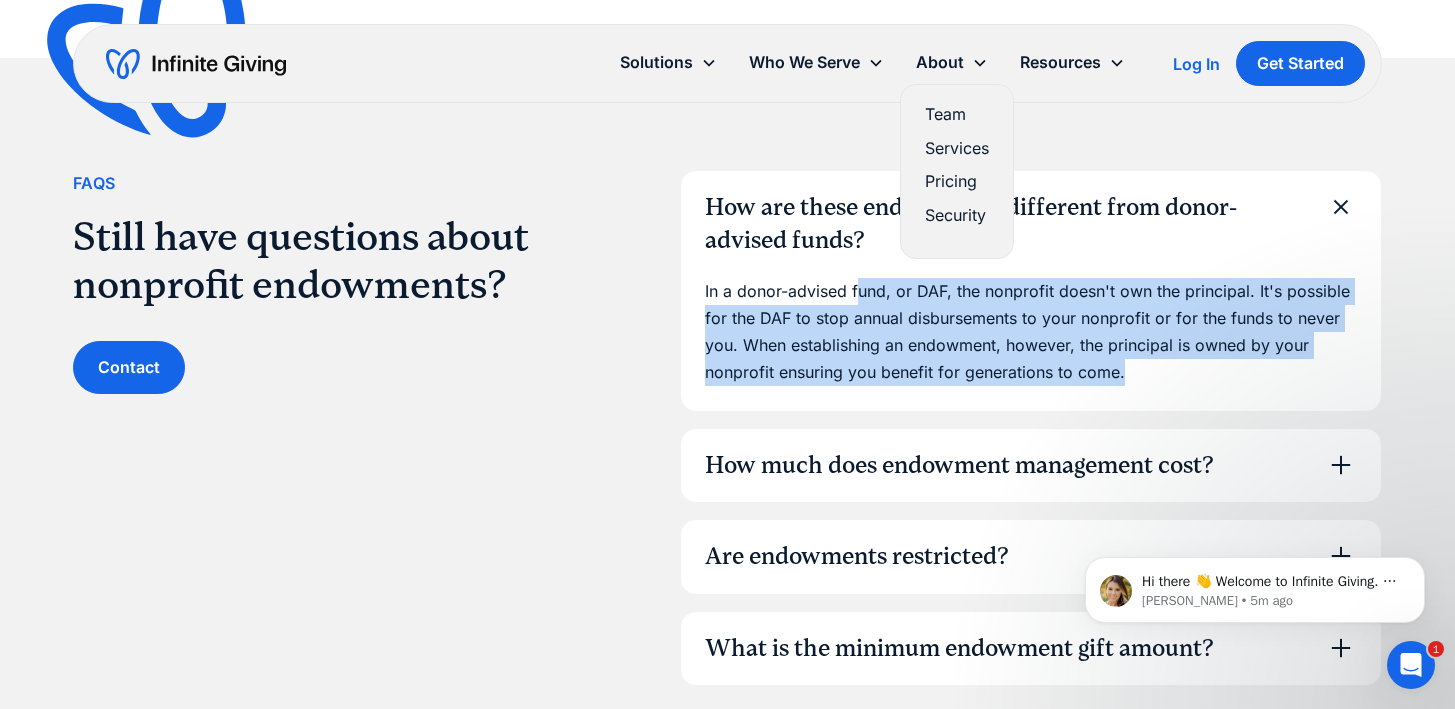 click on "Pricing" at bounding box center (957, 181) 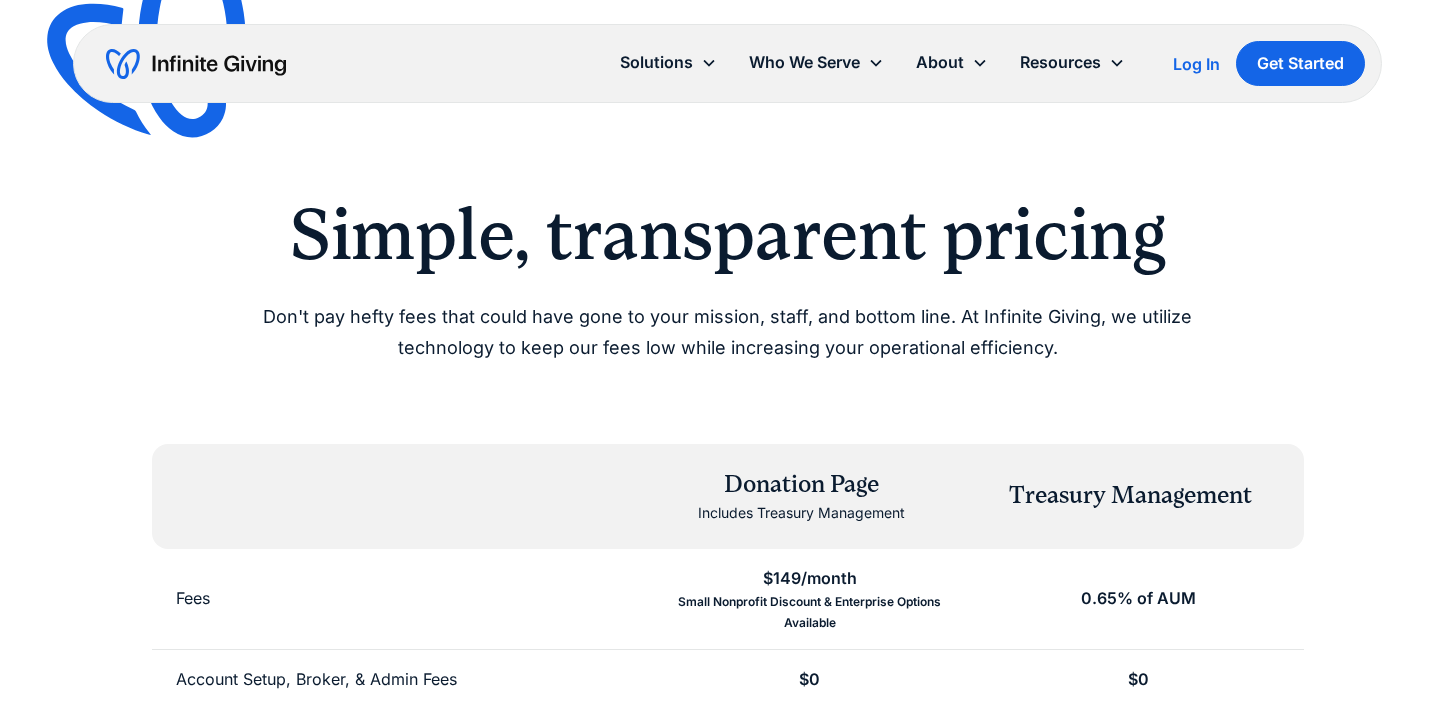 scroll, scrollTop: 0, scrollLeft: 0, axis: both 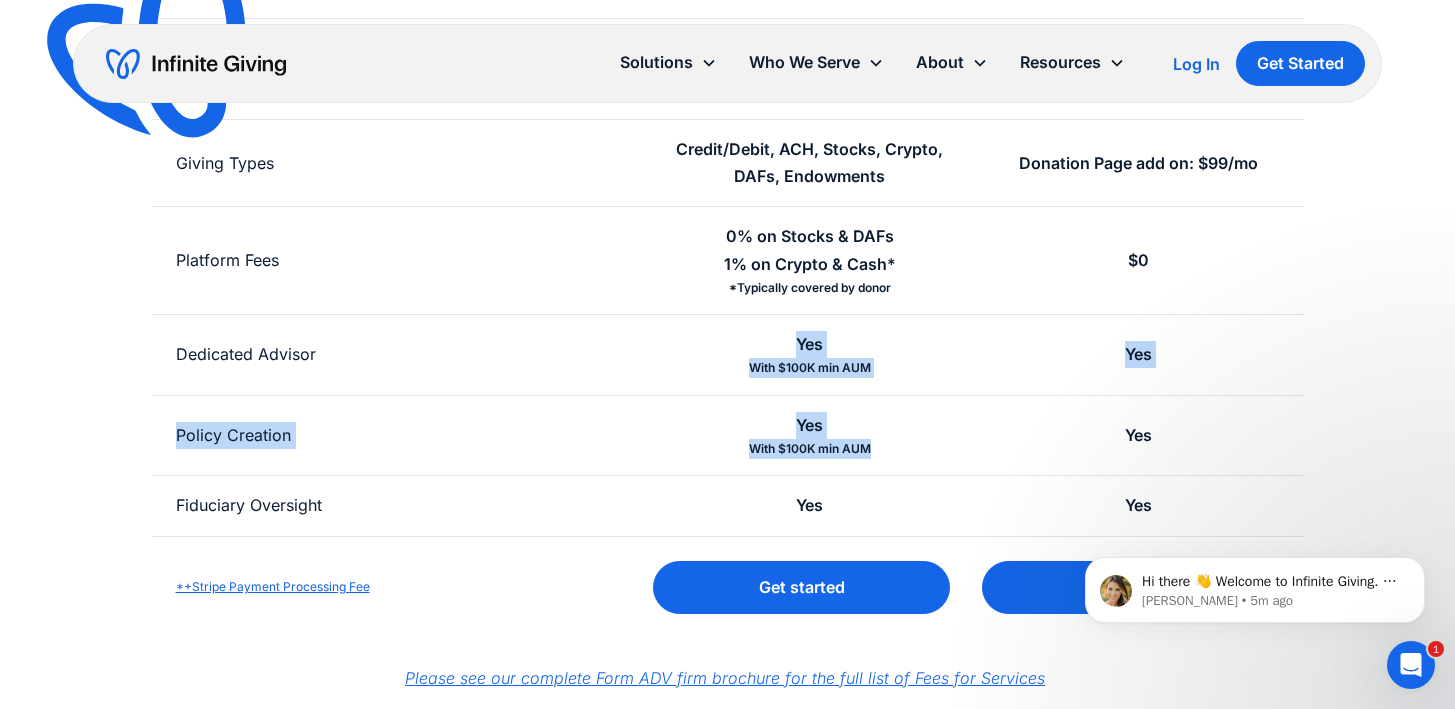 drag, startPoint x: 793, startPoint y: 341, endPoint x: 869, endPoint y: 447, distance: 130.43005 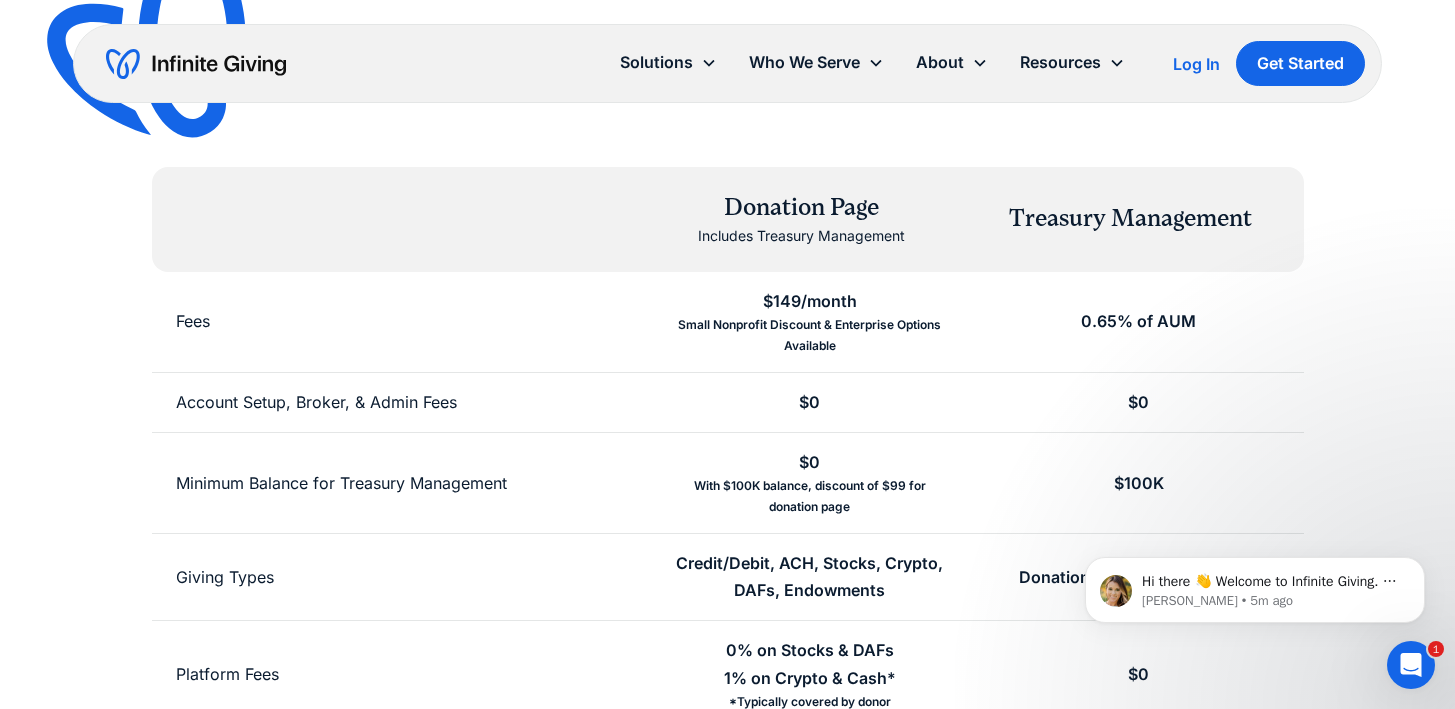 scroll, scrollTop: 950, scrollLeft: 0, axis: vertical 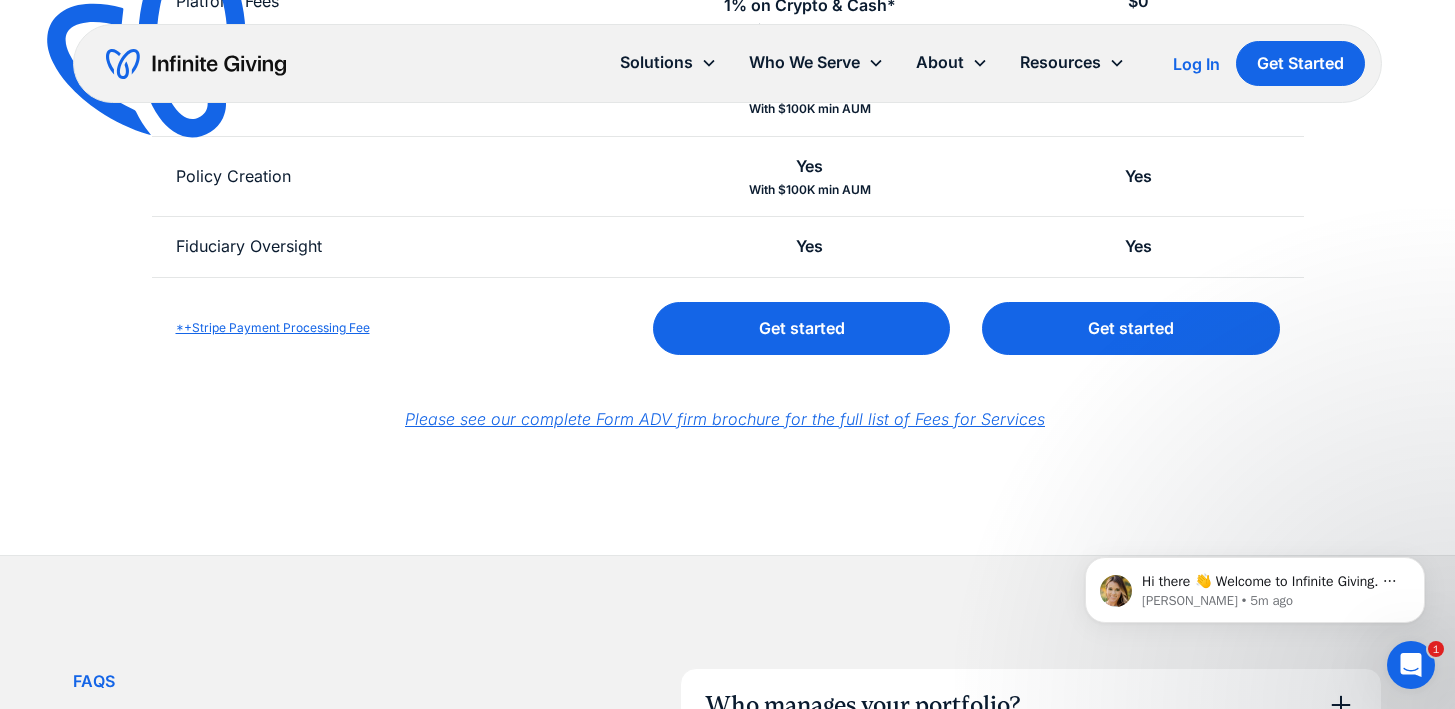 click on "Please see our complete Form ADV firm brochure for the full list of Fees for Services" at bounding box center [725, 419] 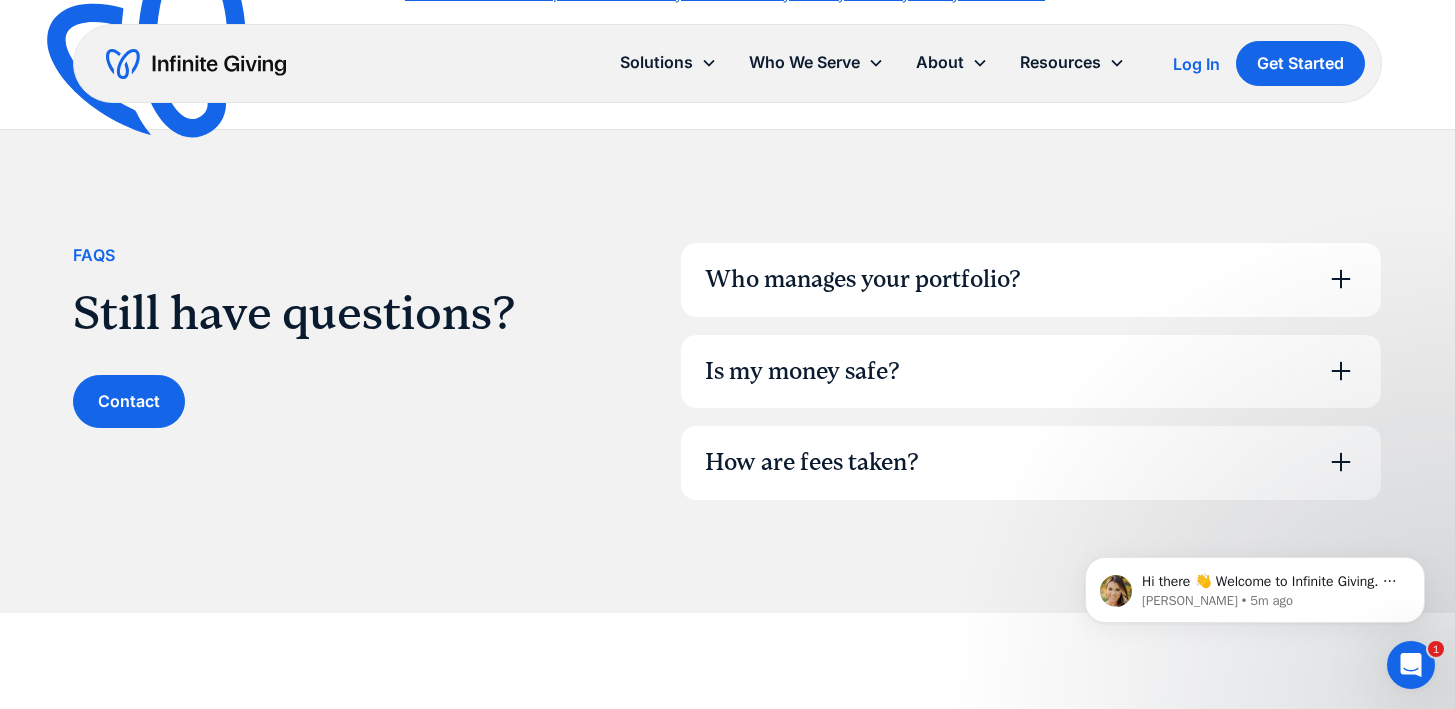 scroll, scrollTop: 1551, scrollLeft: 0, axis: vertical 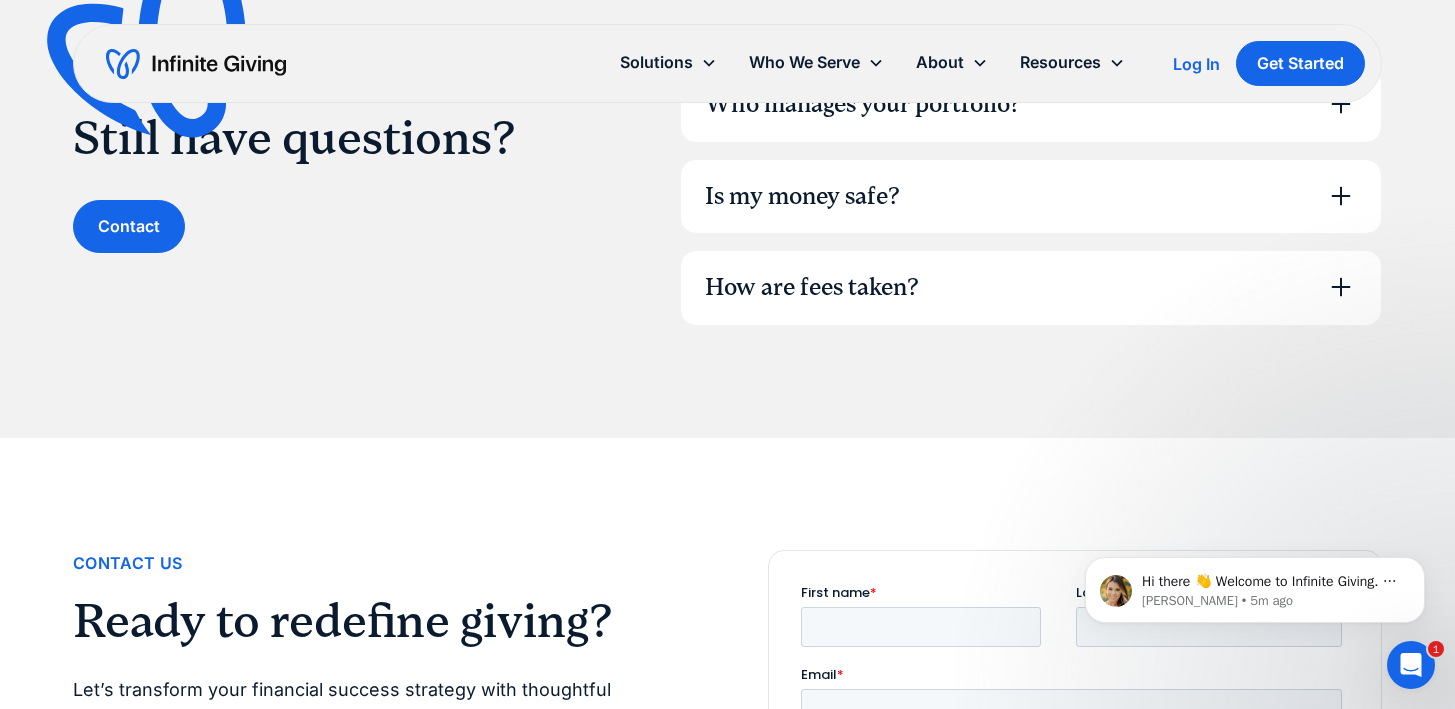click on "How are fees taken?" at bounding box center [812, 288] 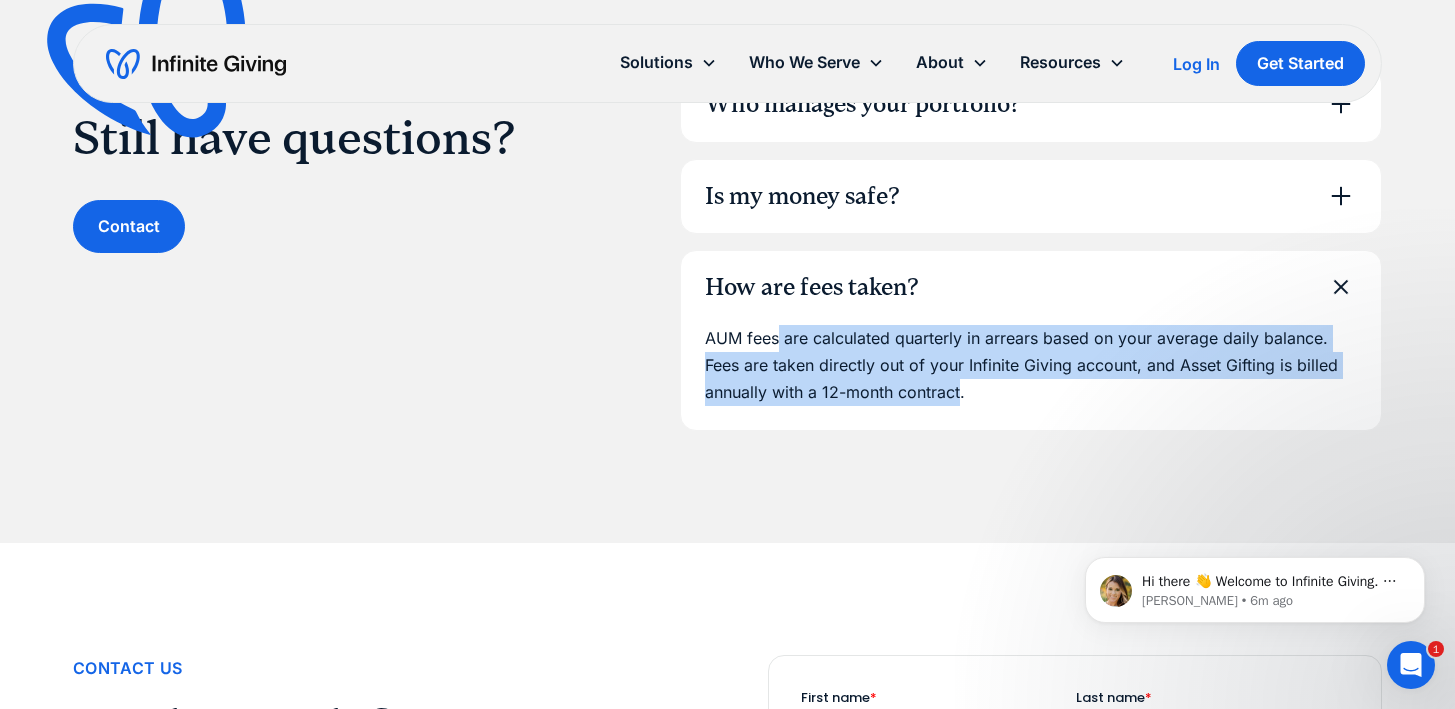 drag, startPoint x: 776, startPoint y: 330, endPoint x: 959, endPoint y: 400, distance: 195.9311 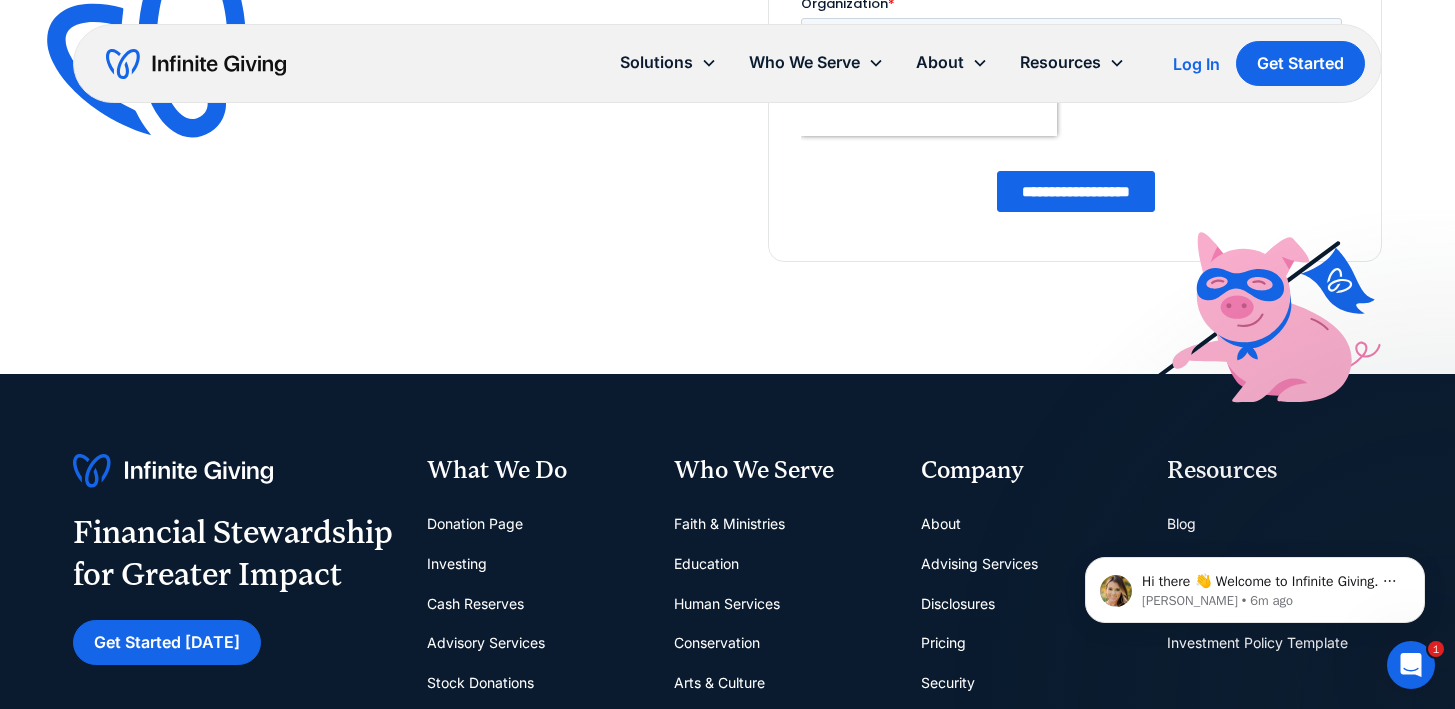 scroll, scrollTop: 2529, scrollLeft: 0, axis: vertical 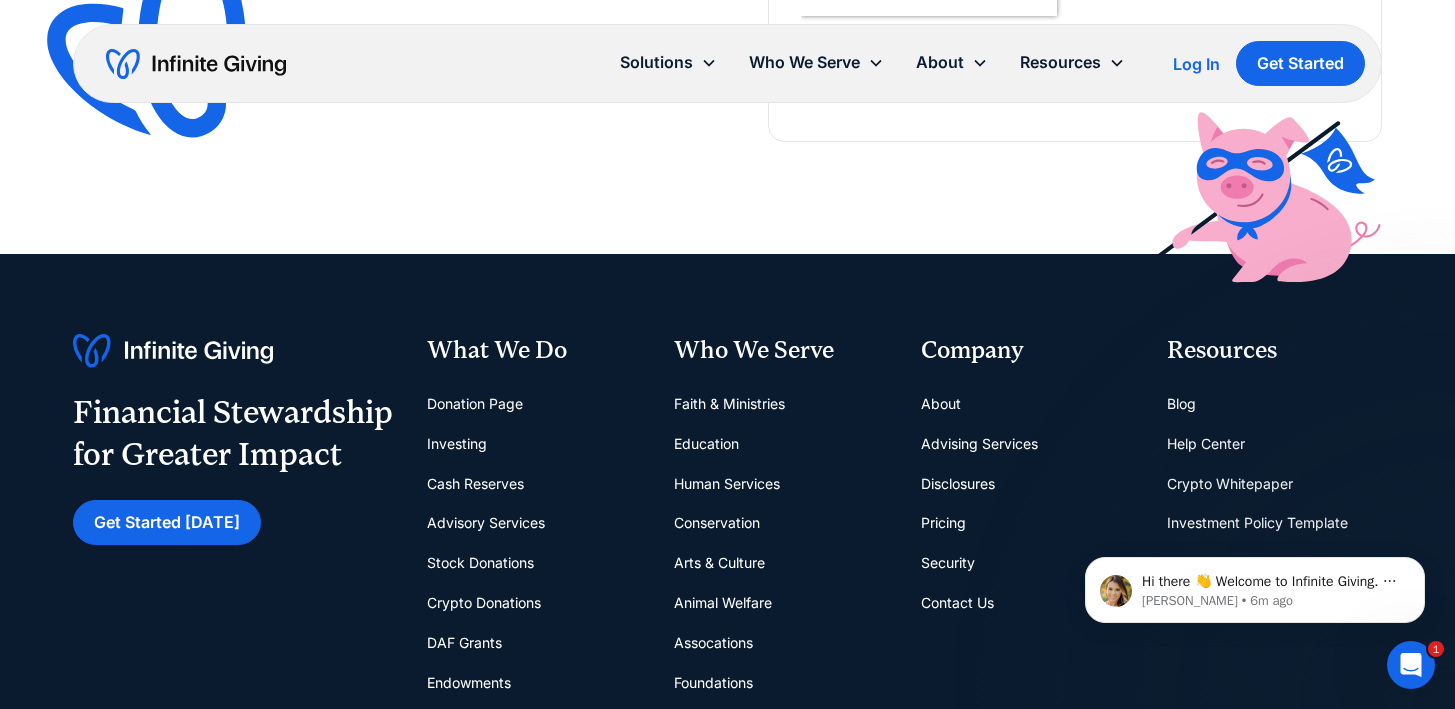 click on "Advising Services" at bounding box center (979, 444) 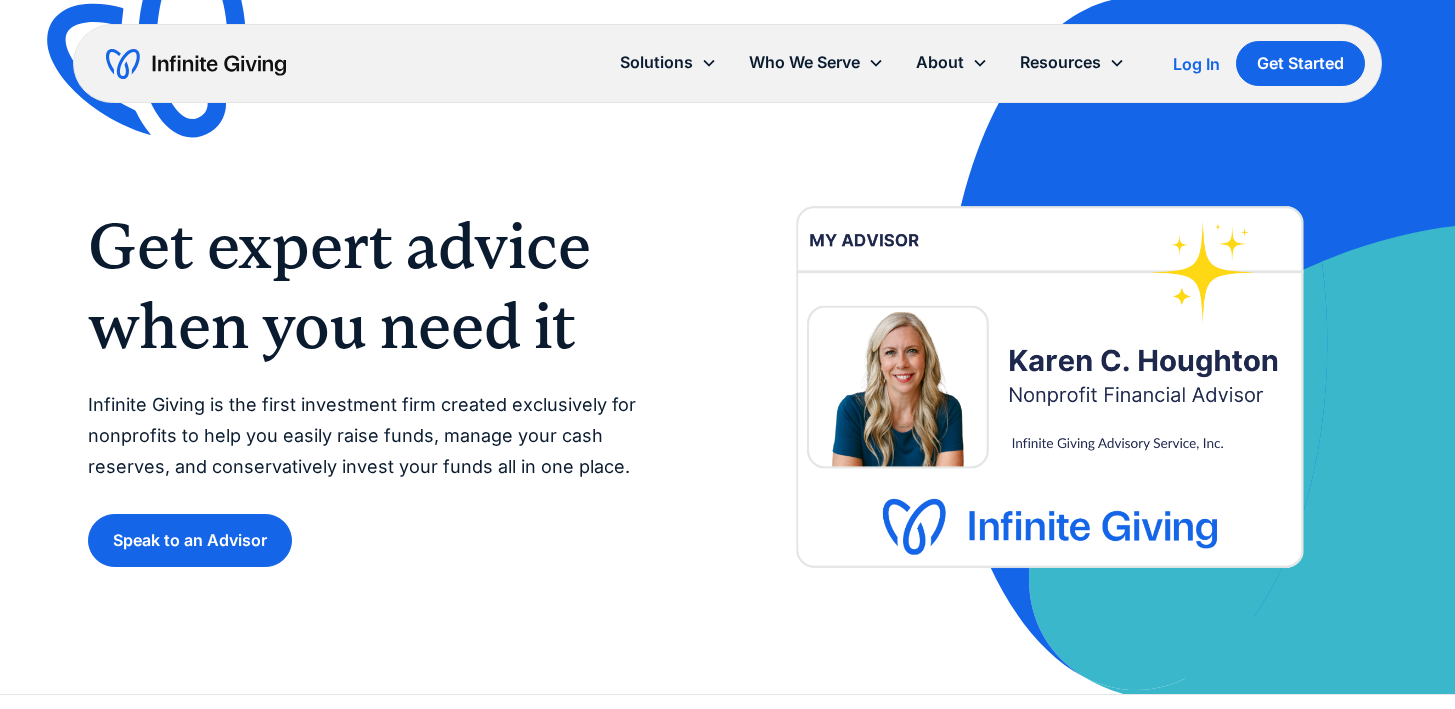 scroll, scrollTop: 0, scrollLeft: 0, axis: both 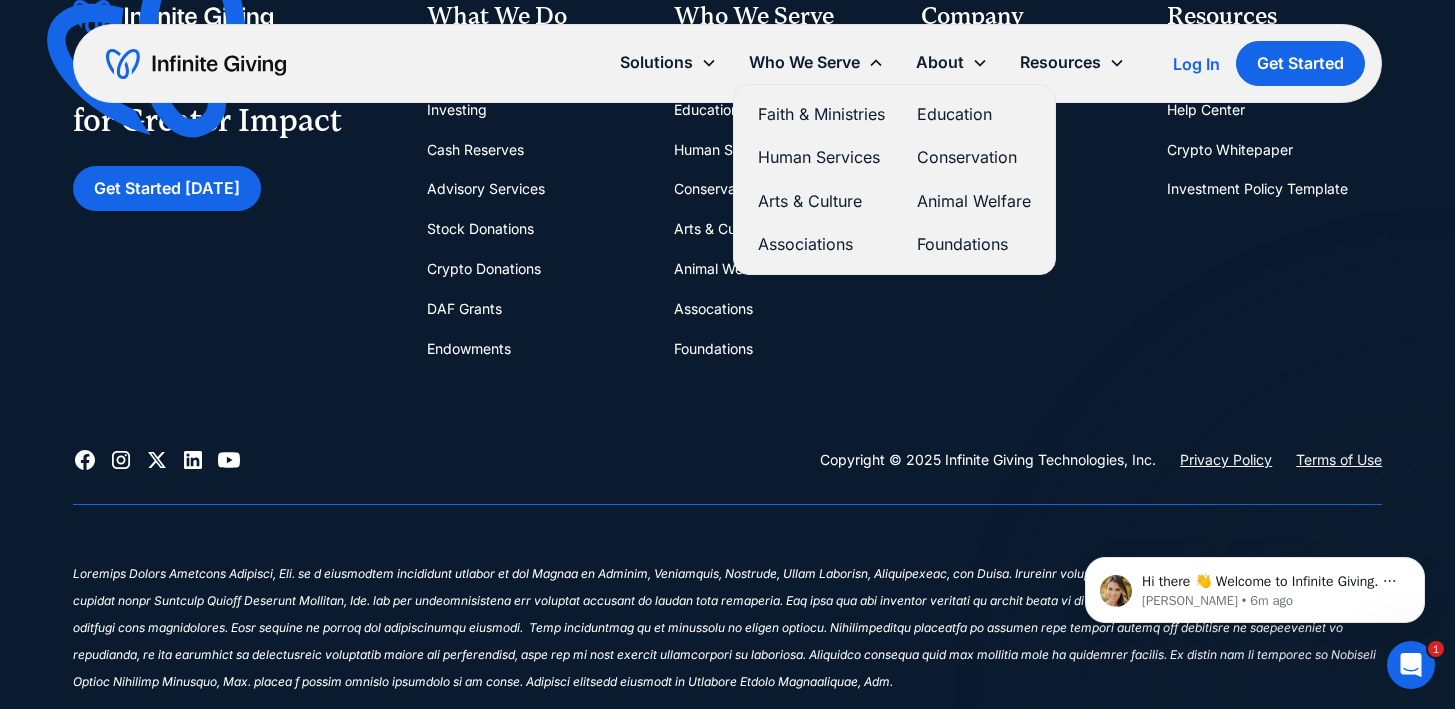 click on "Human Services" at bounding box center (821, 157) 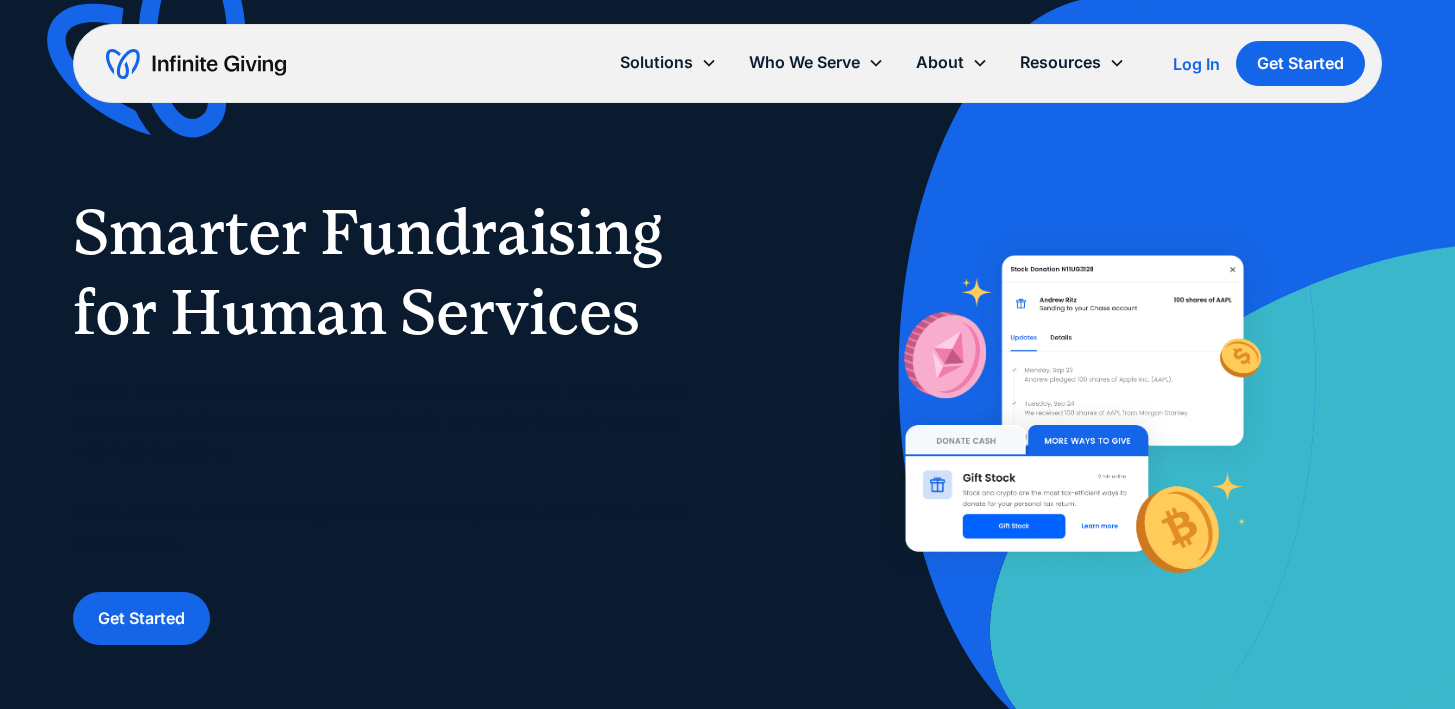 scroll, scrollTop: 0, scrollLeft: 0, axis: both 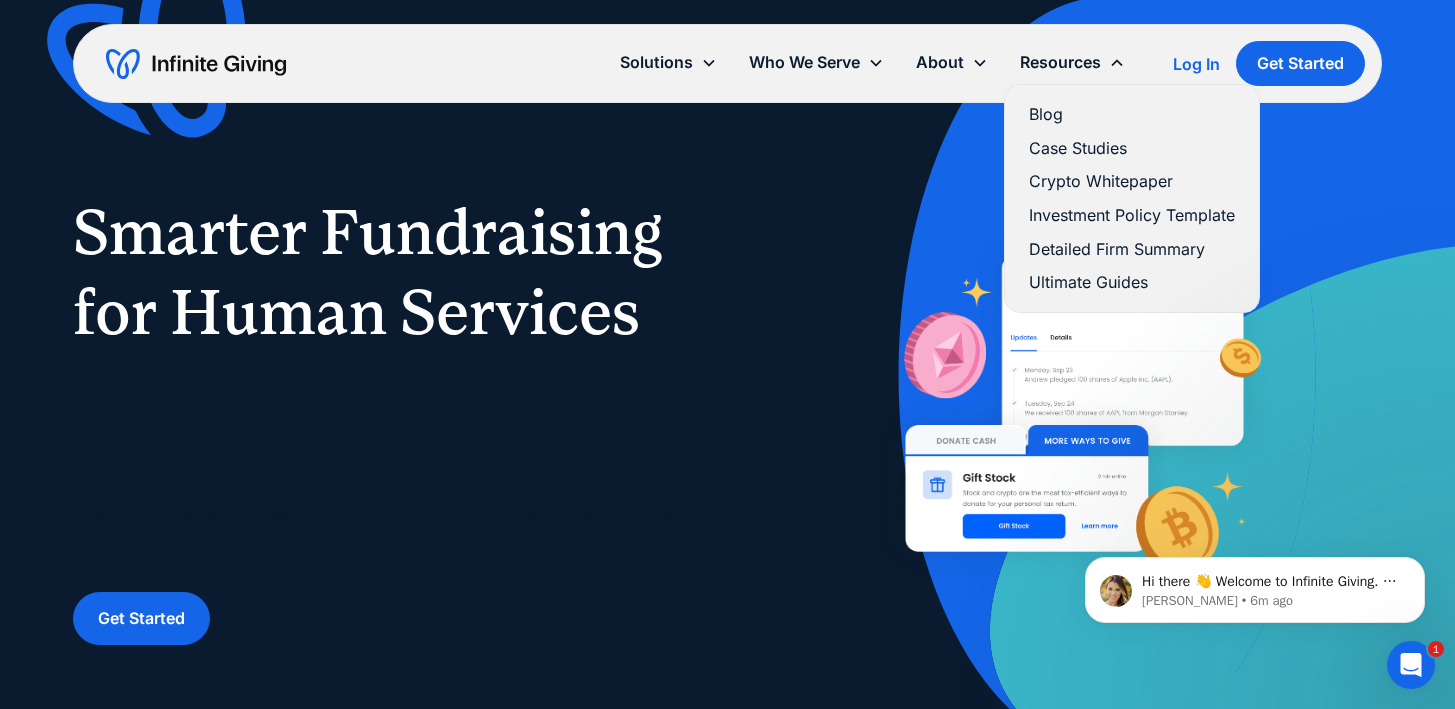 click on "Investment Policy Template" at bounding box center [1132, 215] 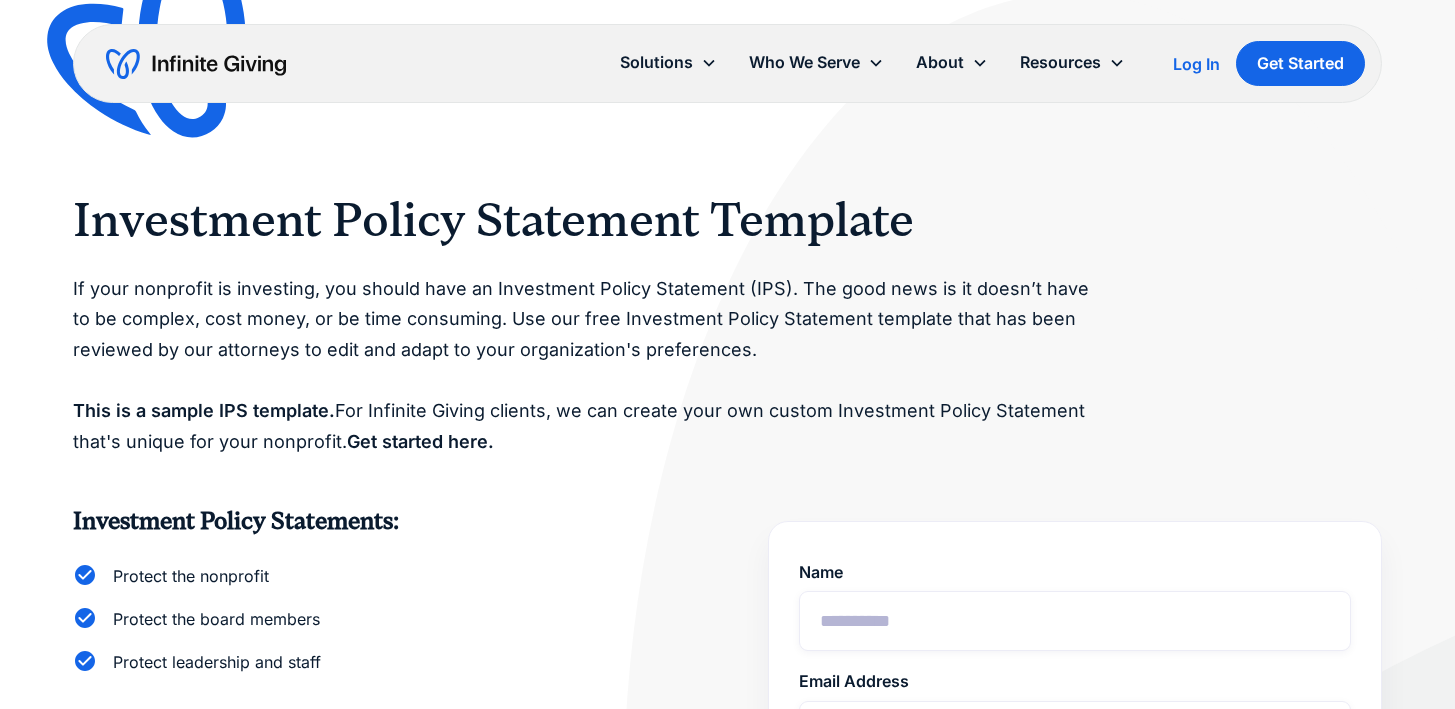 scroll, scrollTop: 0, scrollLeft: 0, axis: both 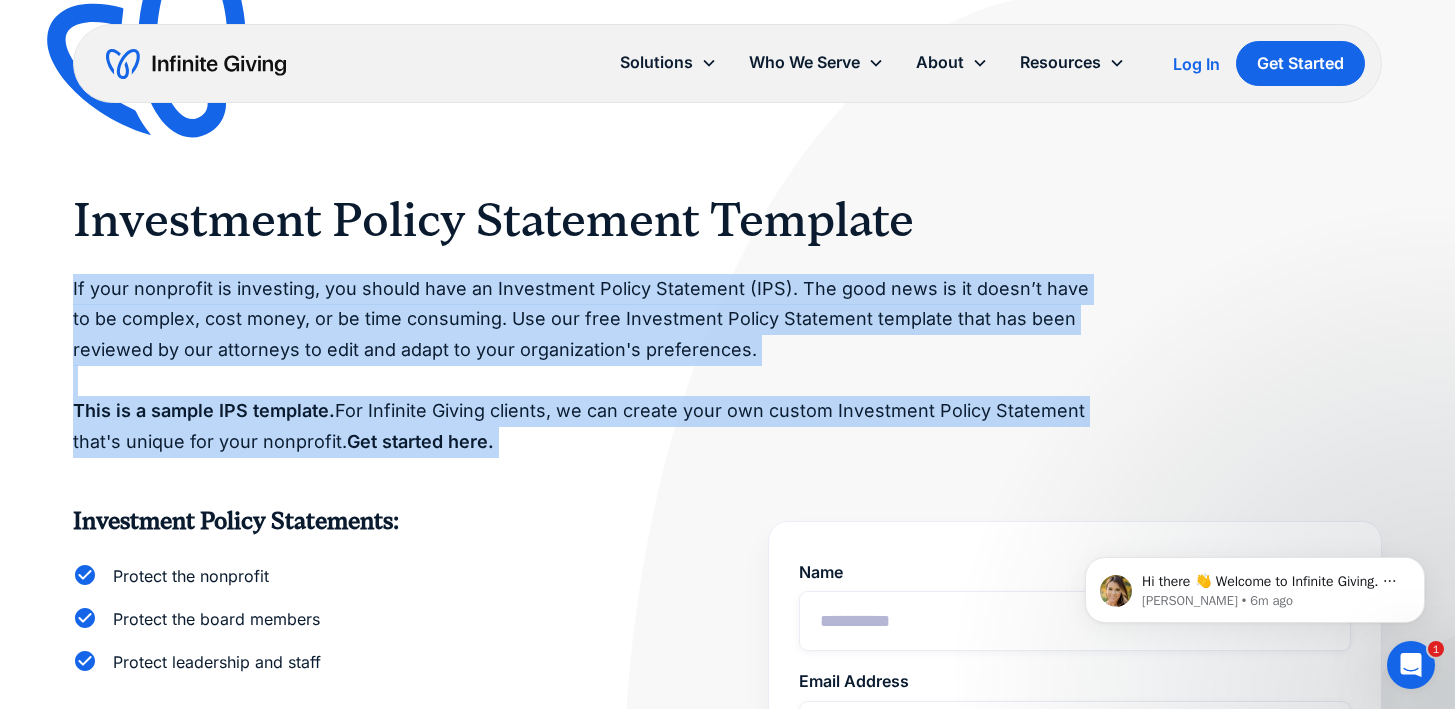 drag, startPoint x: 253, startPoint y: 272, endPoint x: 435, endPoint y: 439, distance: 247.0081 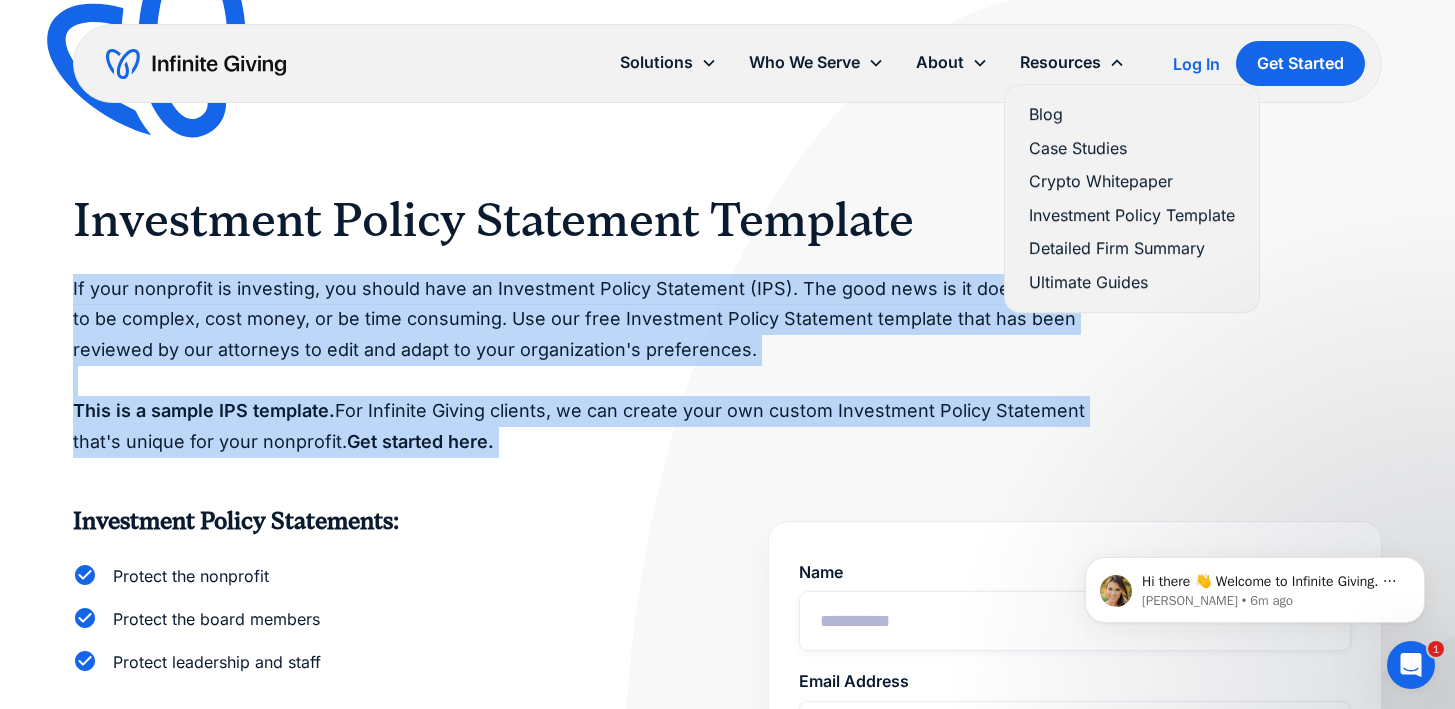 click on "Resources" at bounding box center (1060, 62) 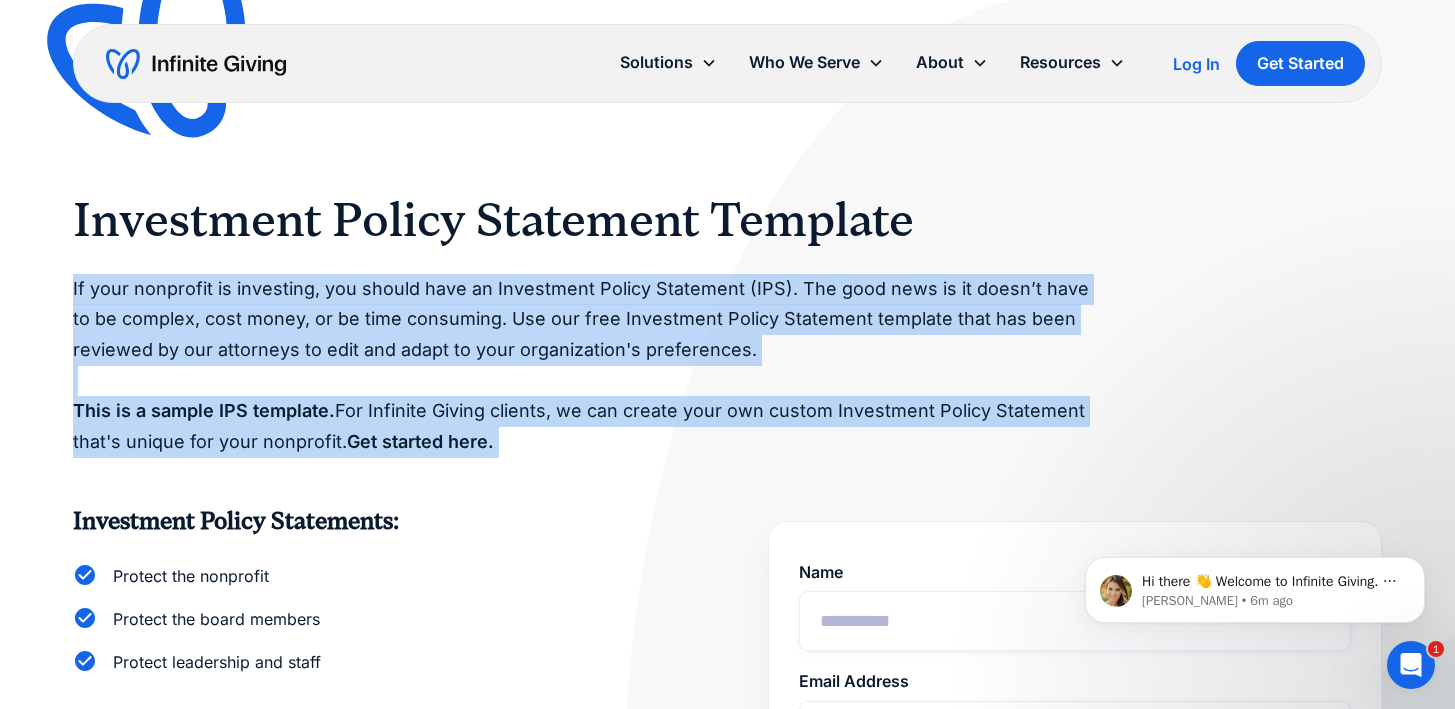 click on "Resources" at bounding box center (1060, 62) 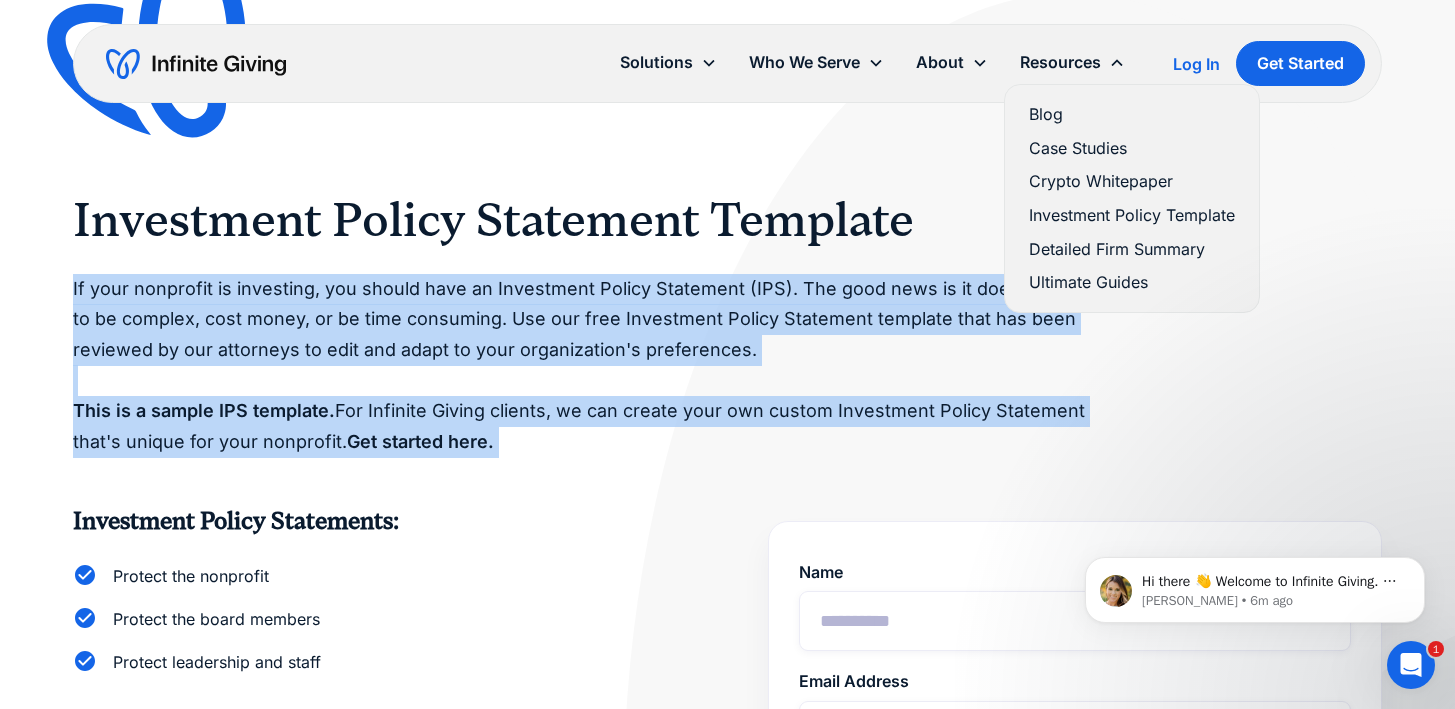 click on "Ultimate Guides" at bounding box center (1132, 282) 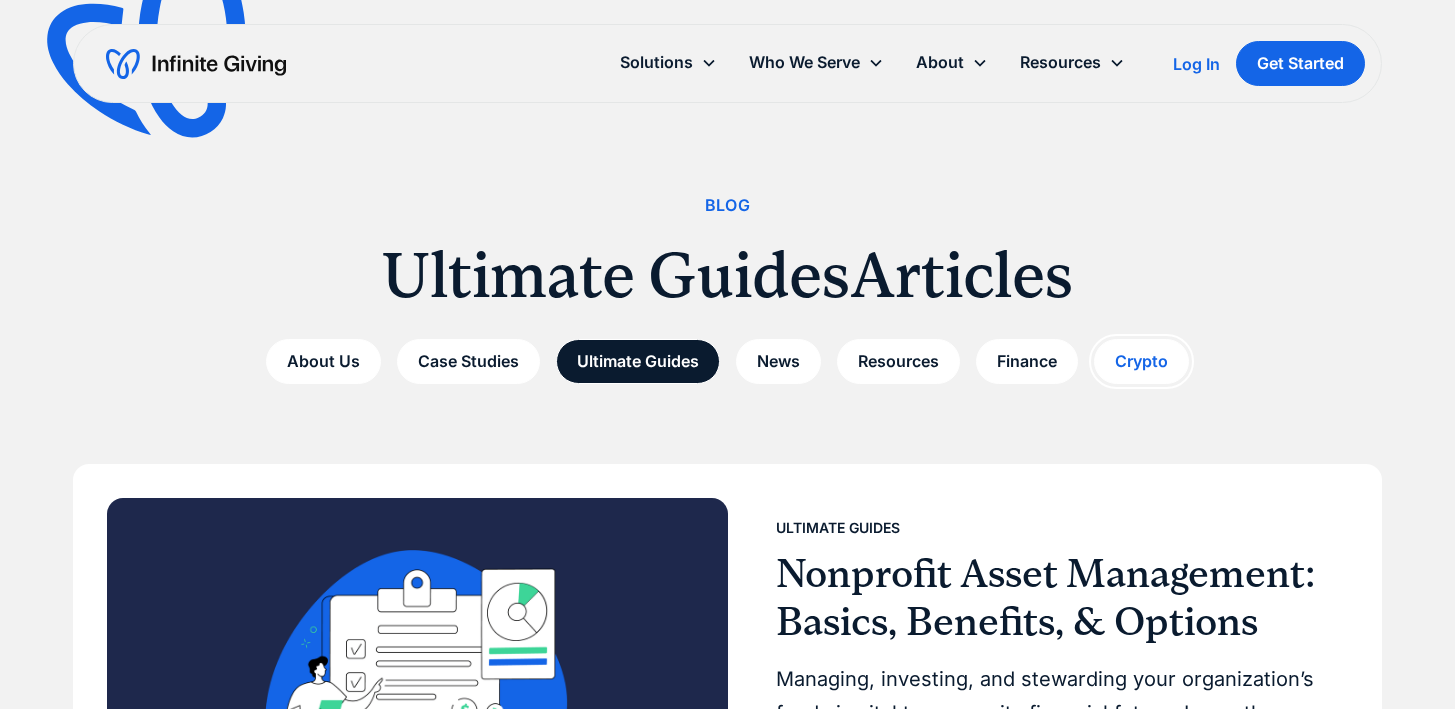 scroll, scrollTop: 0, scrollLeft: 0, axis: both 